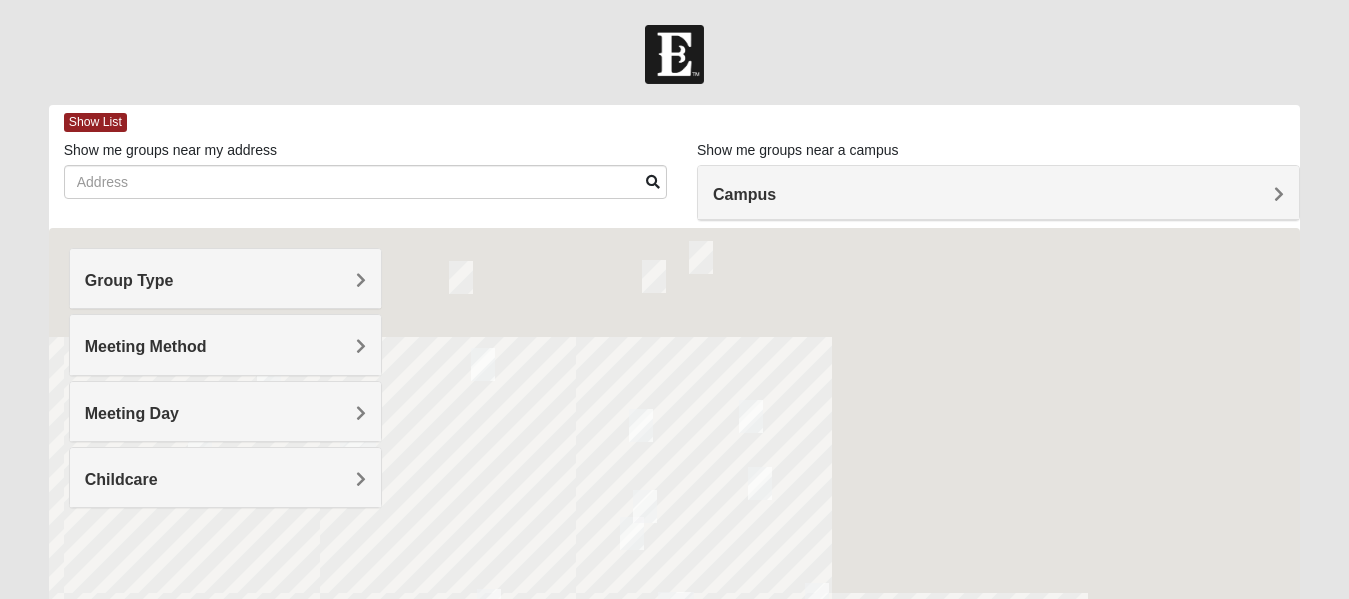 scroll, scrollTop: 0, scrollLeft: 0, axis: both 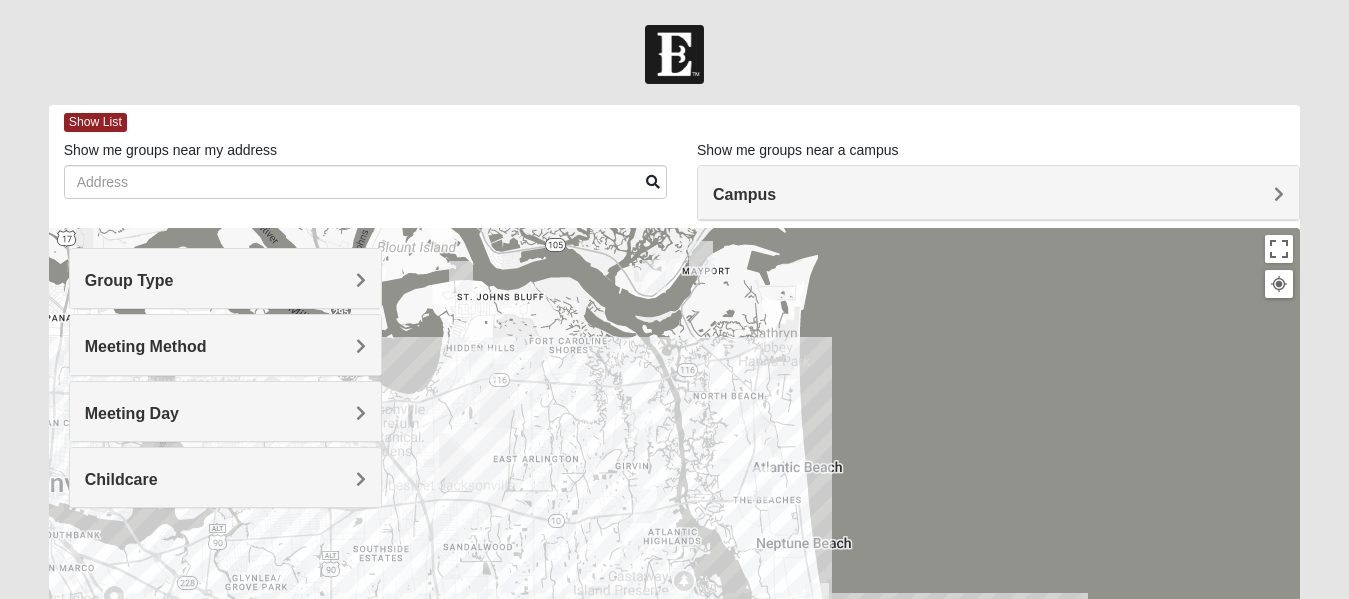 click on "Group Type" at bounding box center [129, 280] 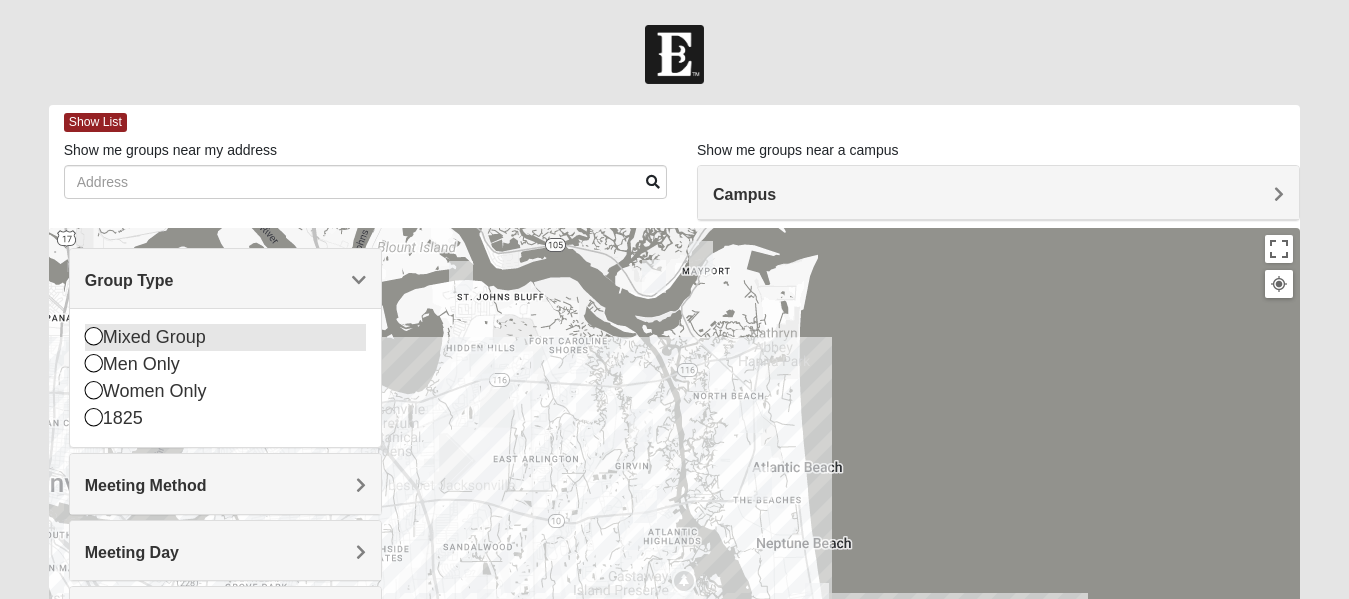click at bounding box center (94, 336) 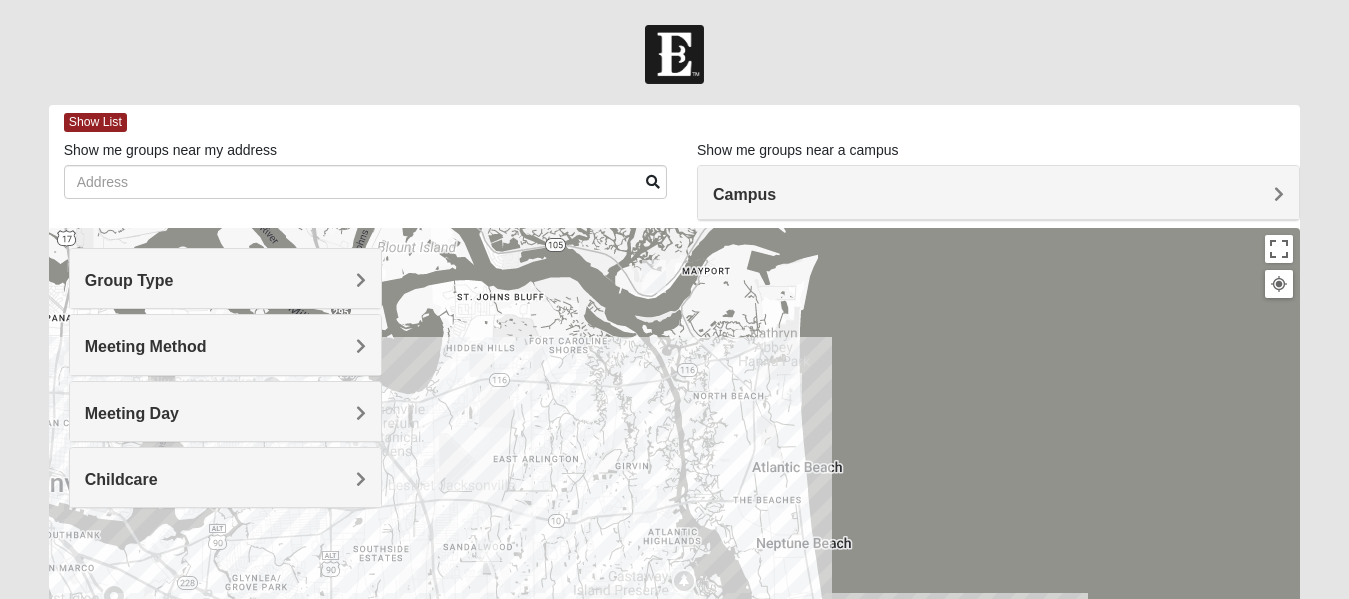 click on "Meeting Method" at bounding box center [225, 346] 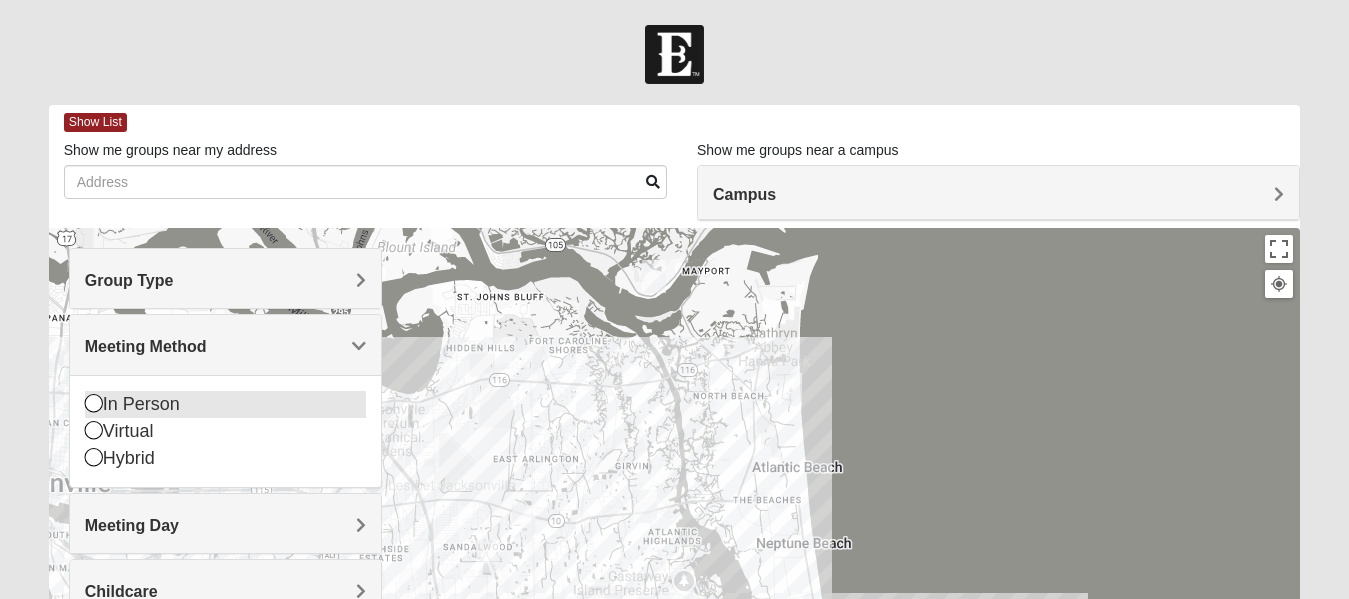 click at bounding box center (94, 403) 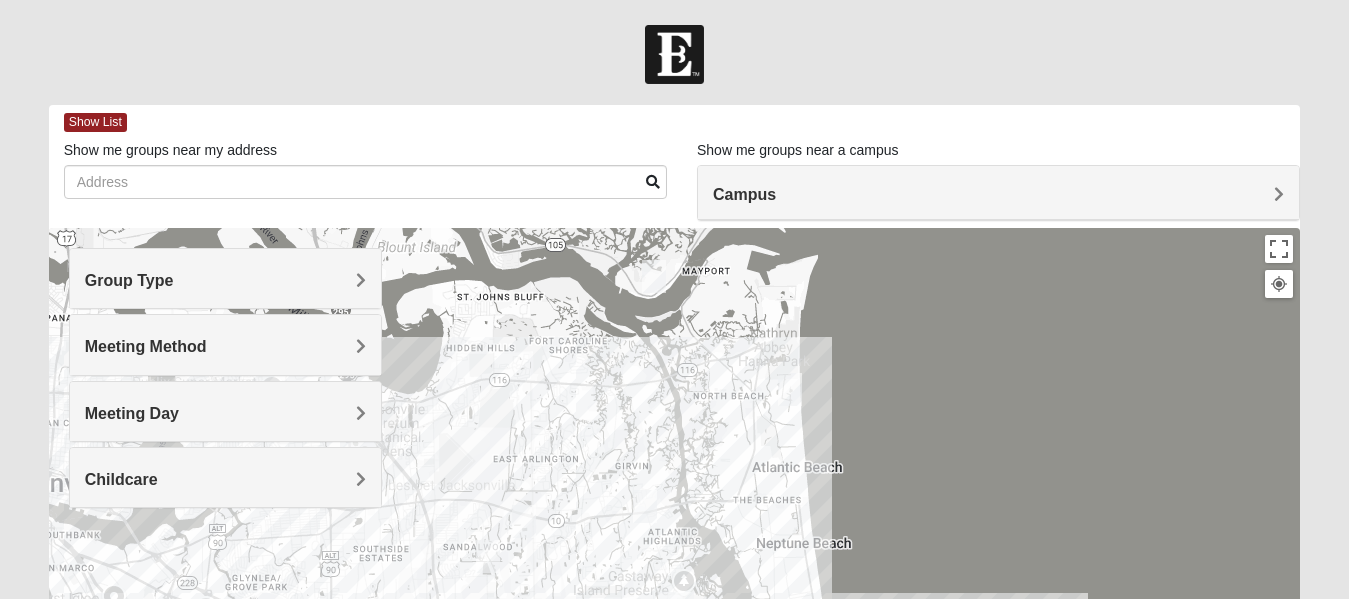 click on "Meeting Day" at bounding box center [132, 413] 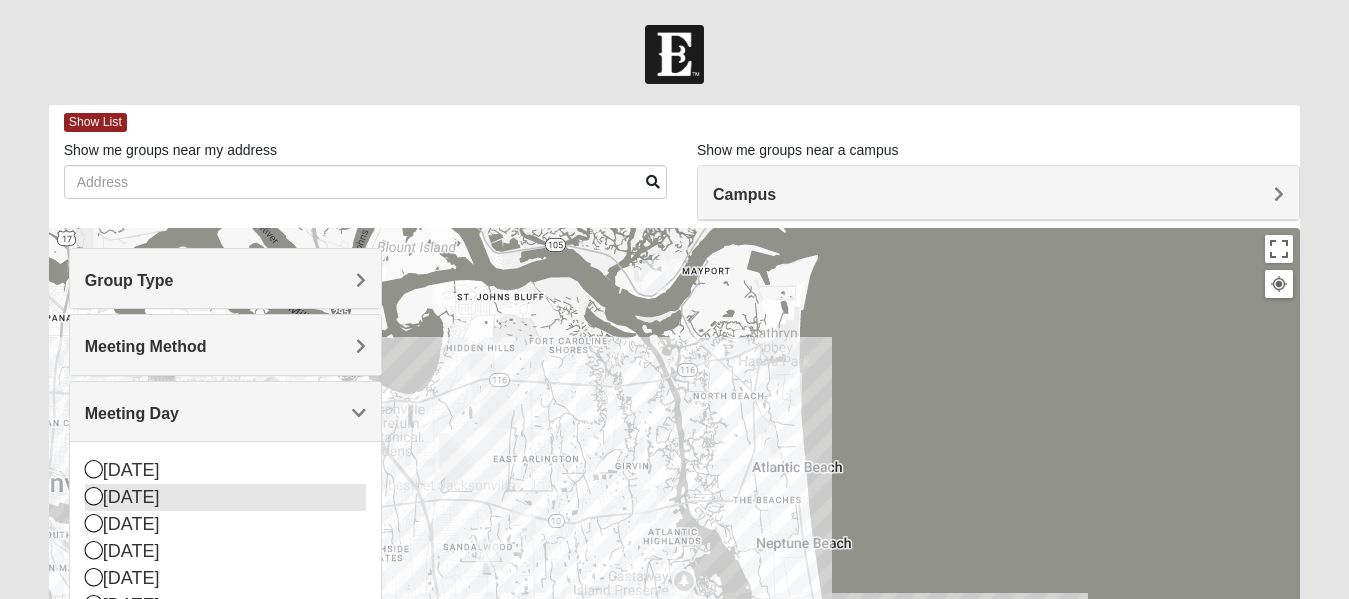 click at bounding box center (94, 496) 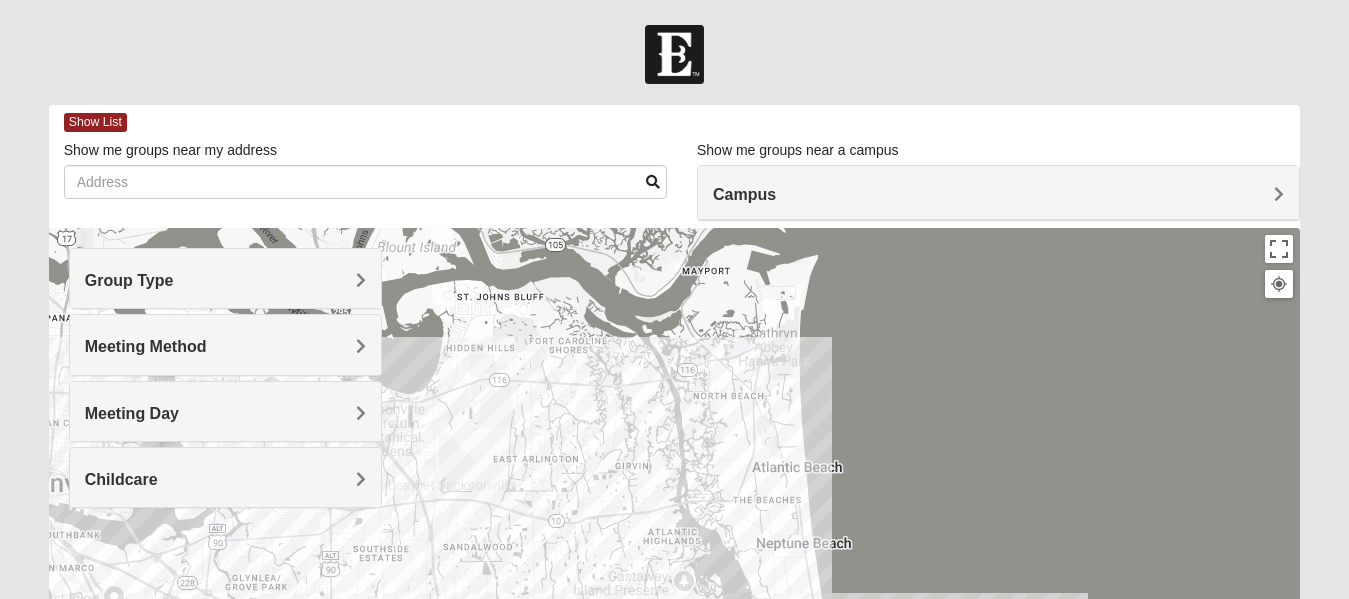 click on "Childcare" at bounding box center (225, 479) 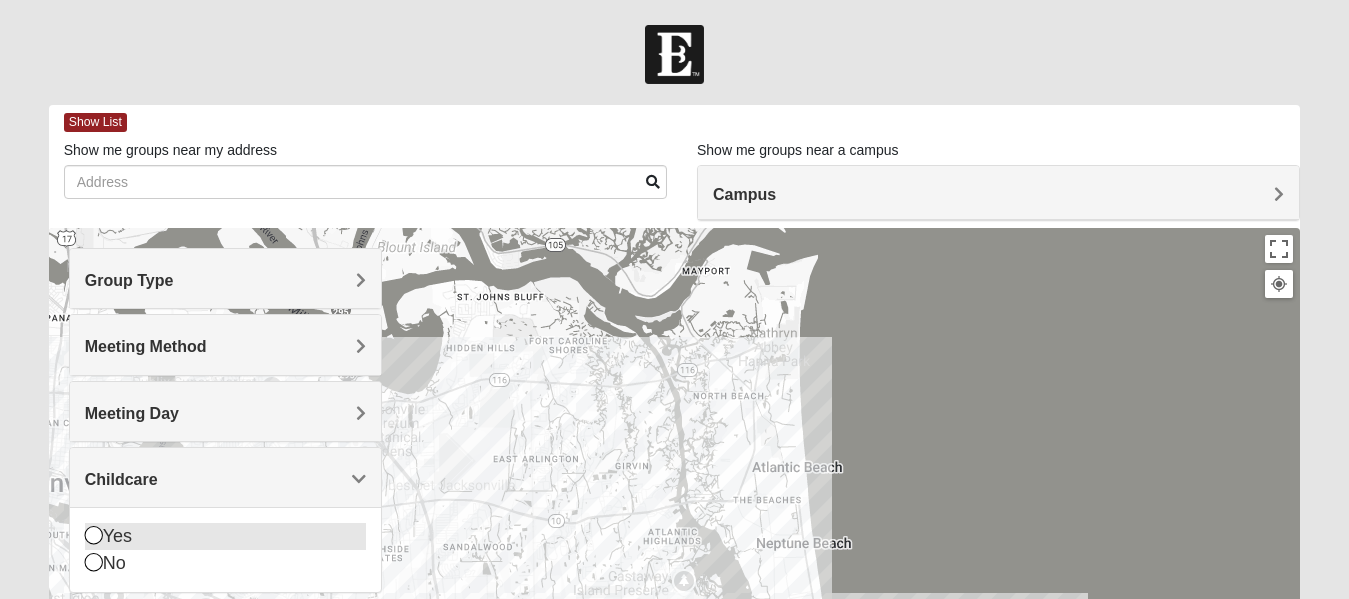click at bounding box center (94, 535) 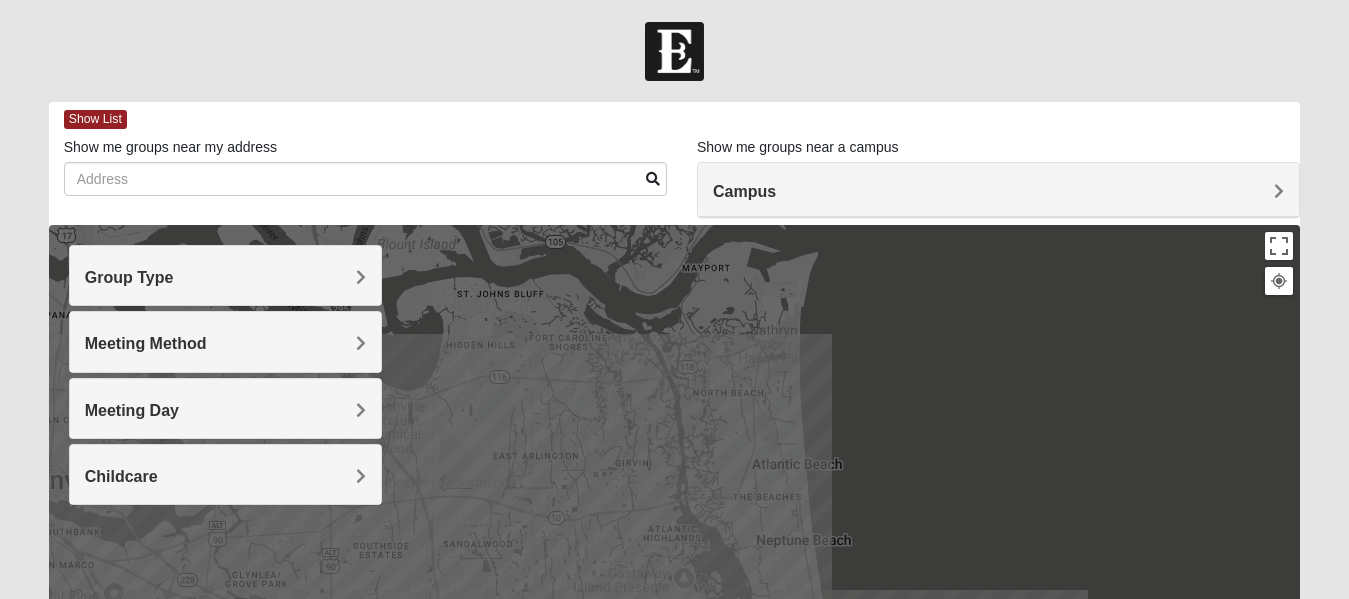 scroll, scrollTop: 2, scrollLeft: 0, axis: vertical 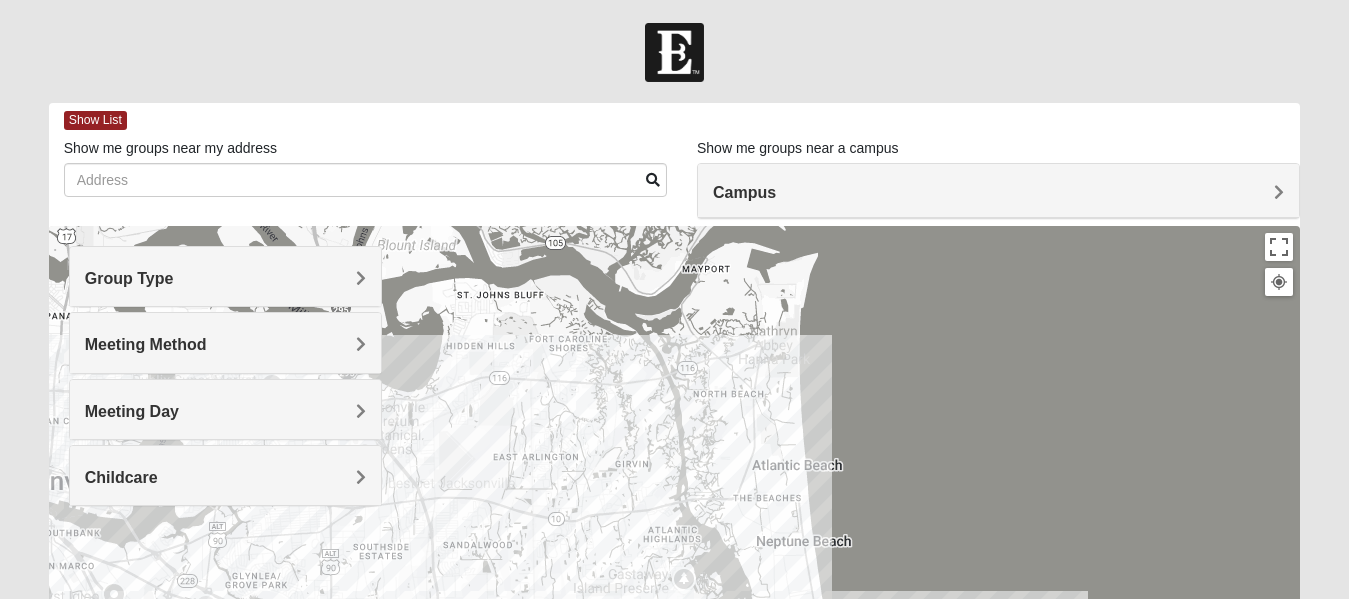 click on "Campus" at bounding box center (998, 191) 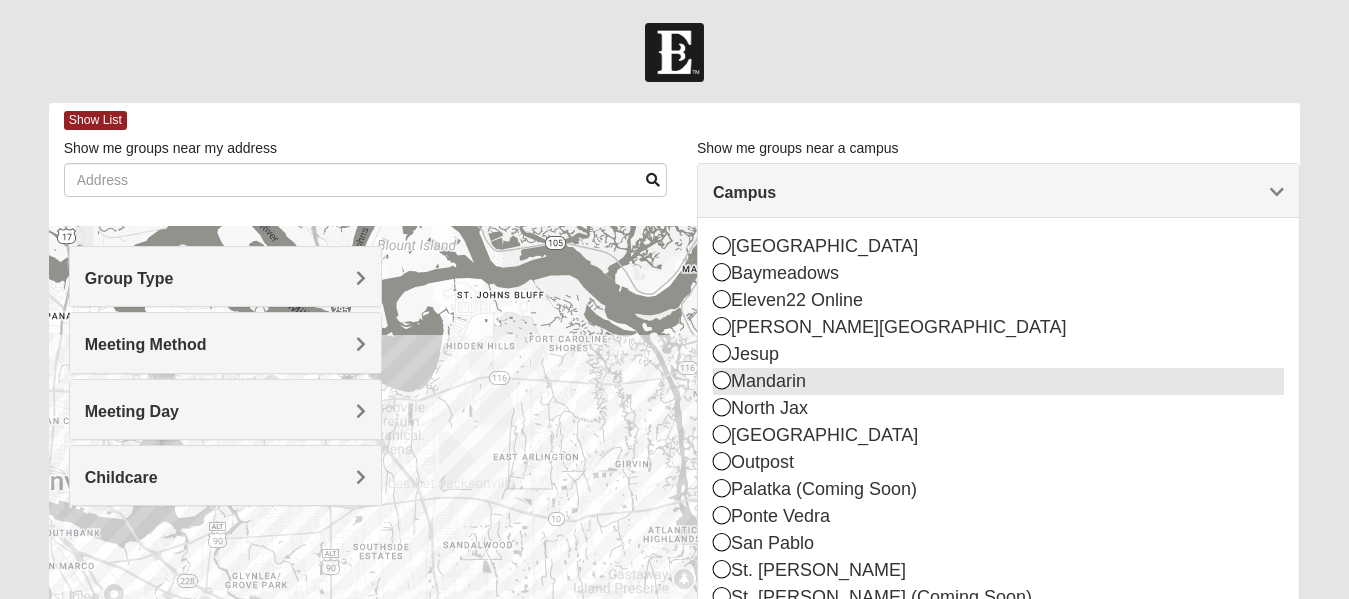 click at bounding box center [722, 380] 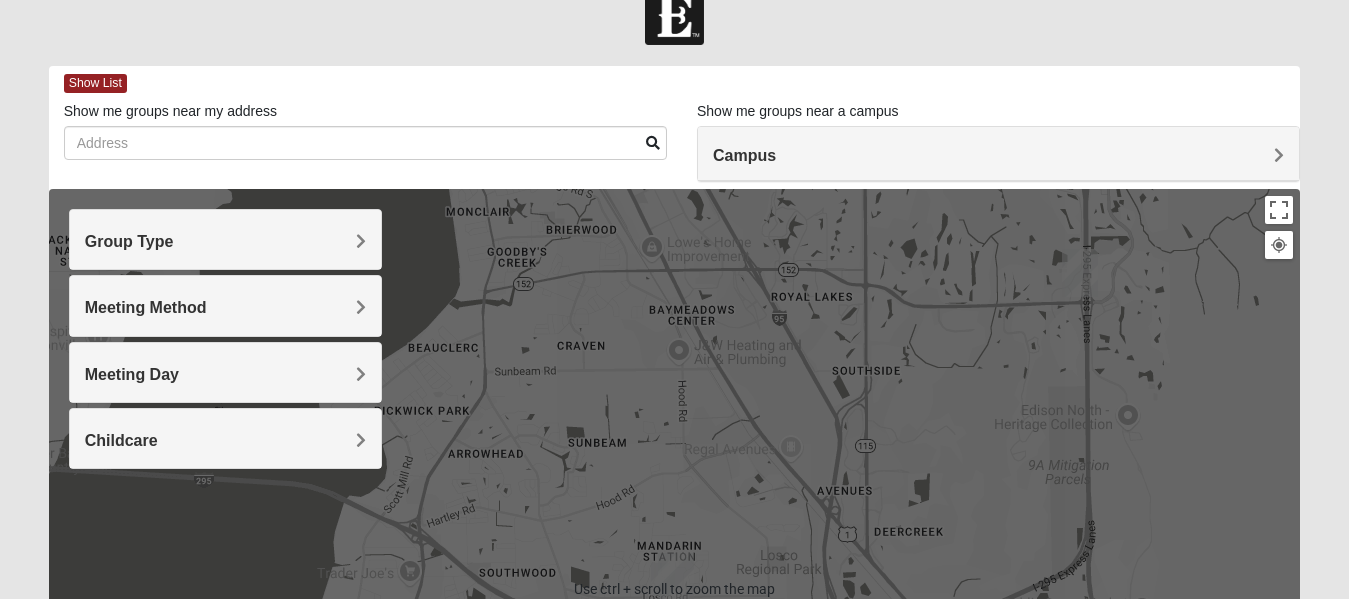 scroll, scrollTop: 37, scrollLeft: 0, axis: vertical 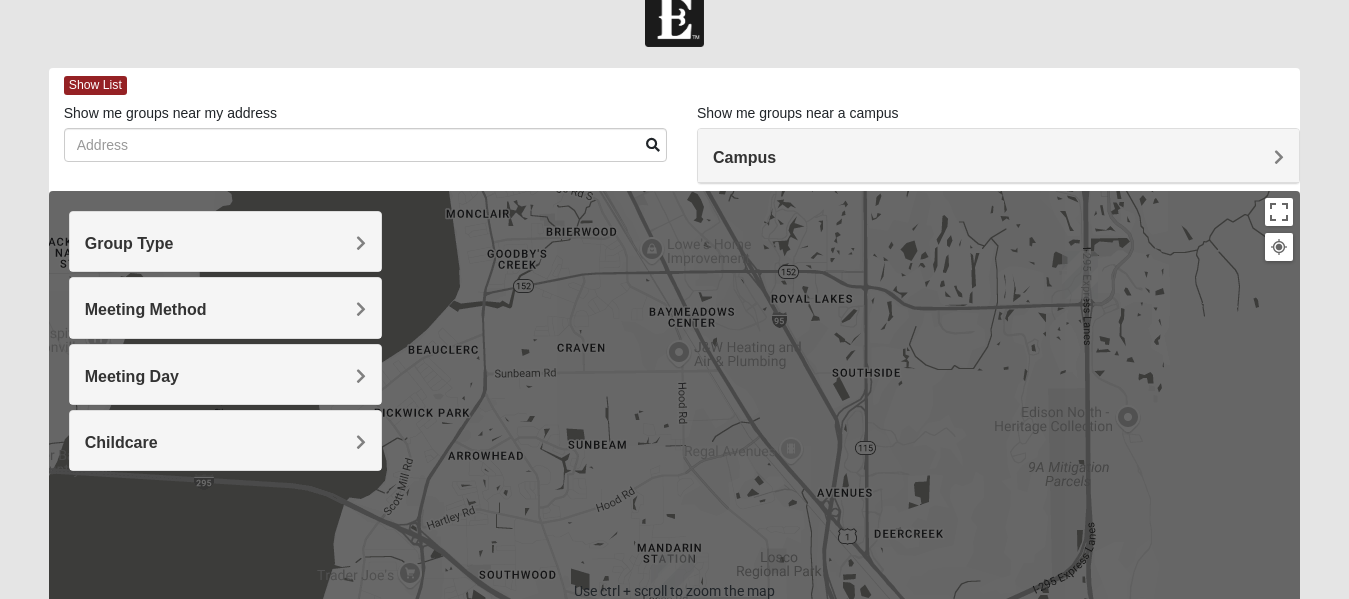 click at bounding box center (675, 591) 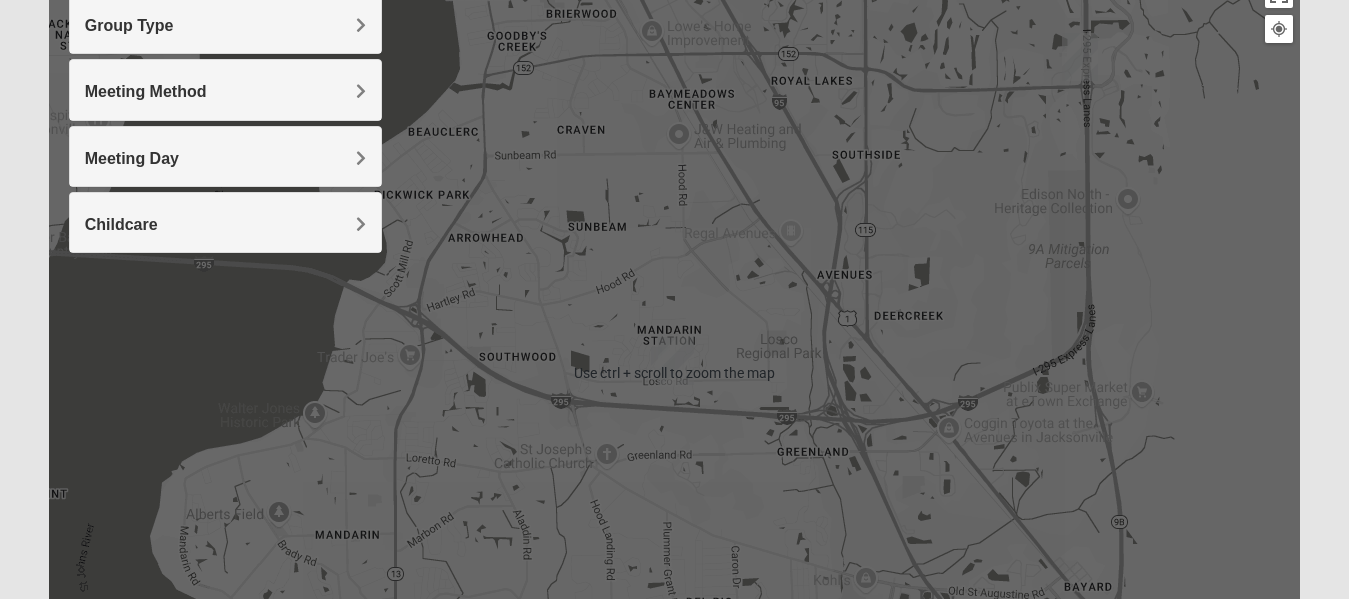scroll, scrollTop: 369, scrollLeft: 0, axis: vertical 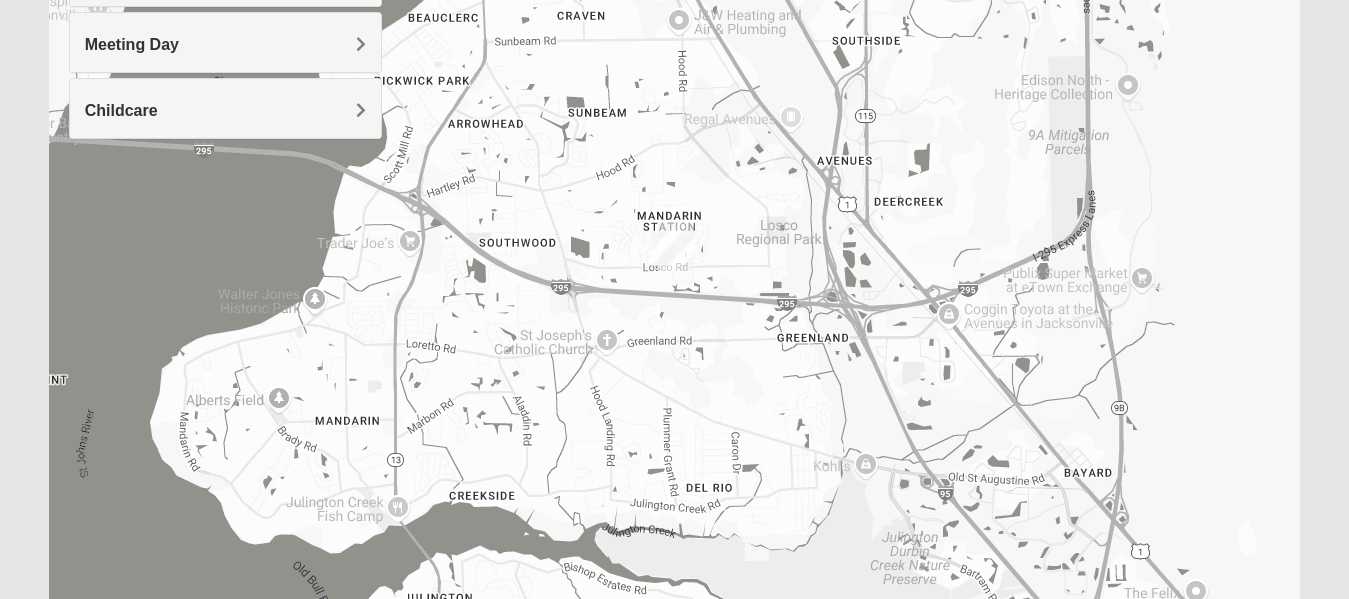 click at bounding box center (676, 247) 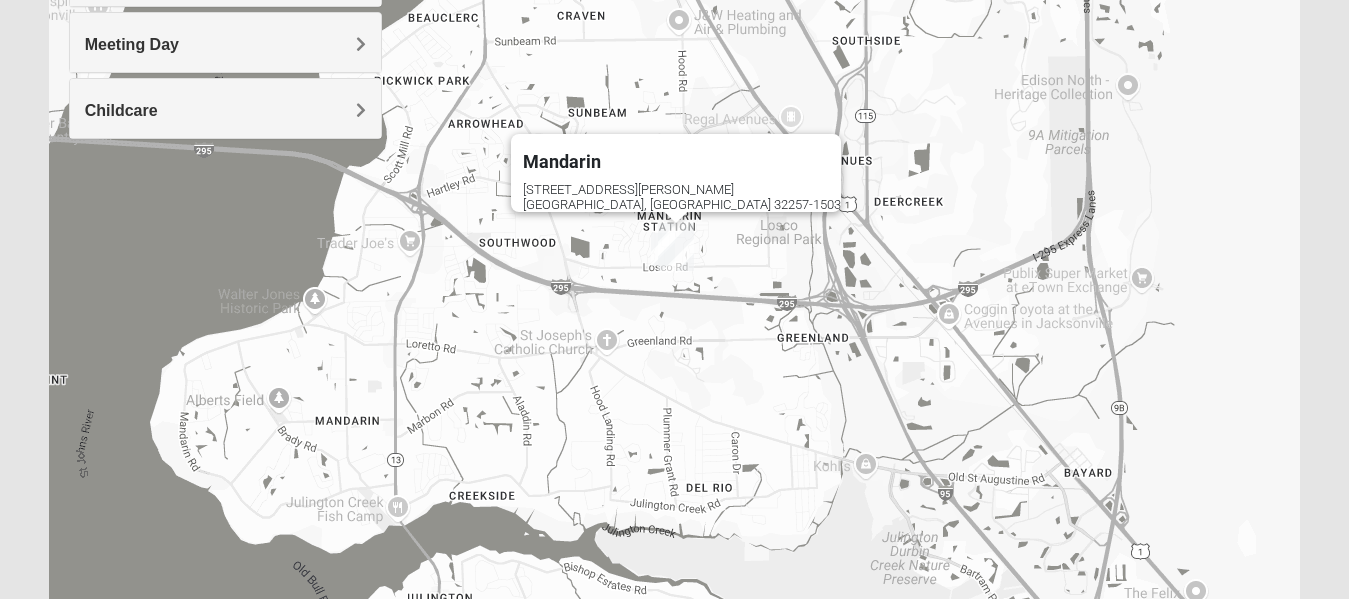 click at bounding box center [676, 247] 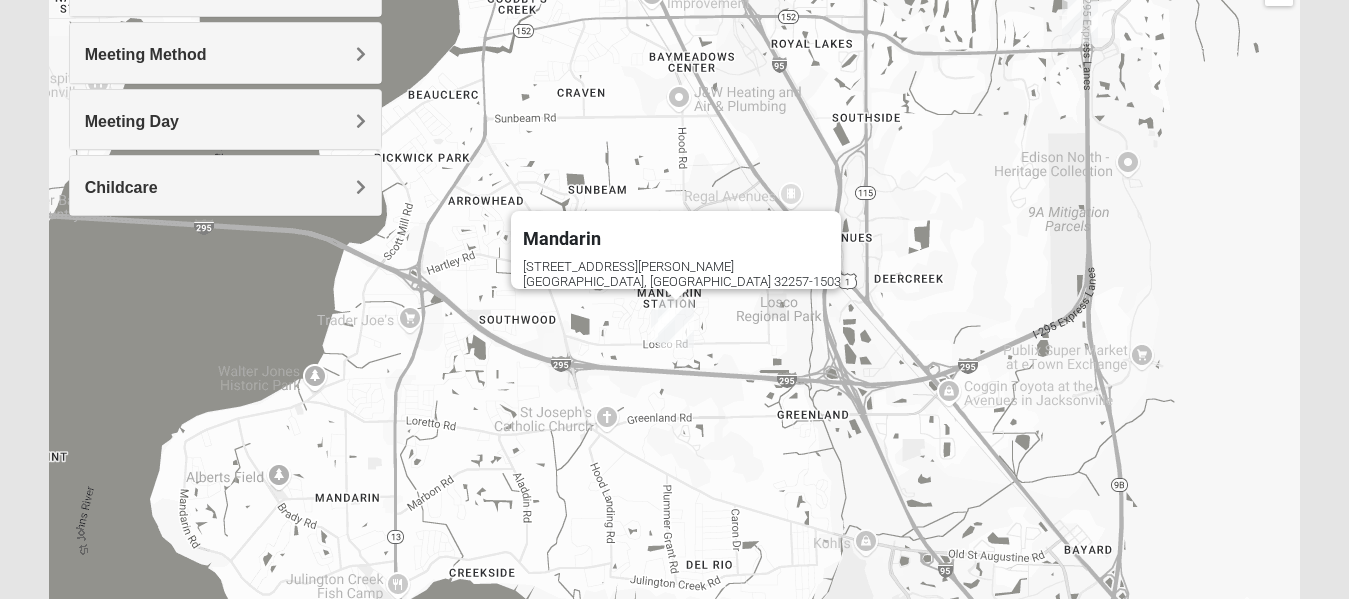 scroll, scrollTop: 307, scrollLeft: 0, axis: vertical 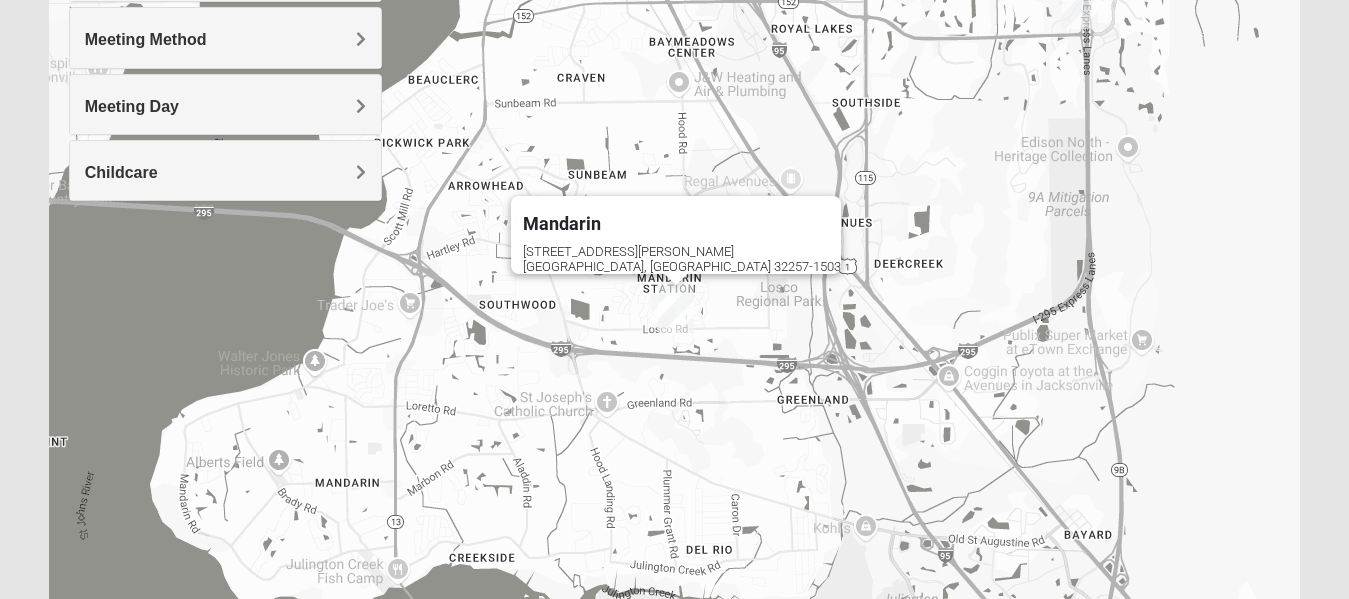 click at bounding box center (676, 309) 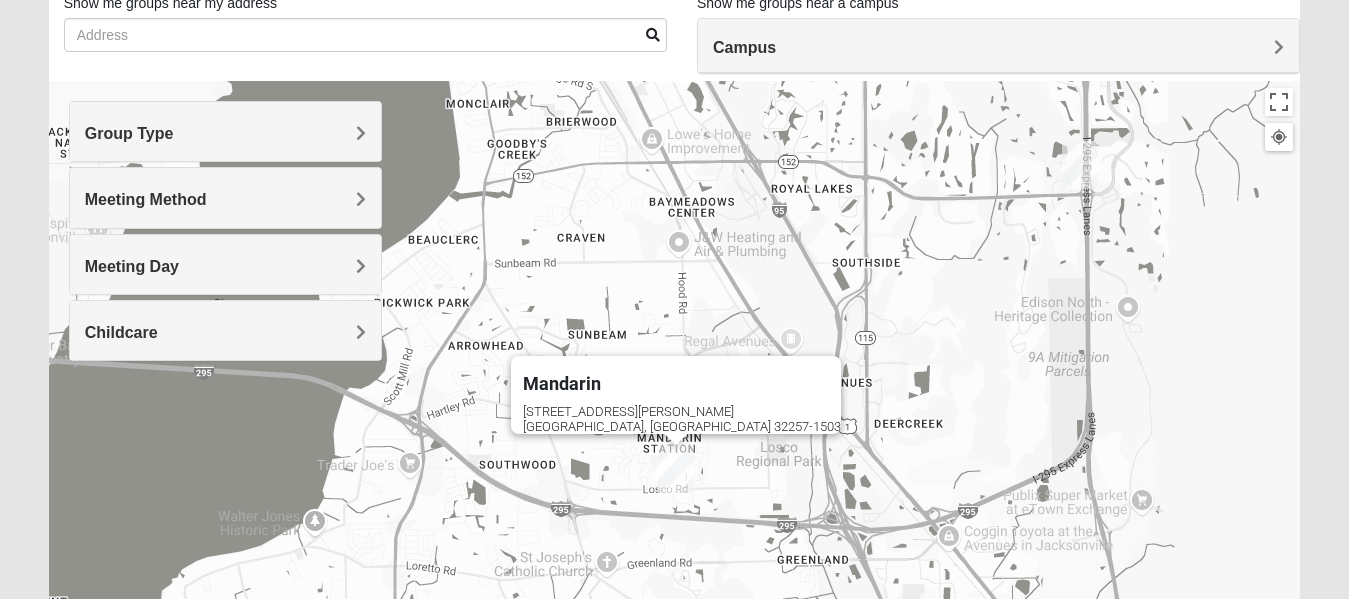 scroll, scrollTop: 0, scrollLeft: 0, axis: both 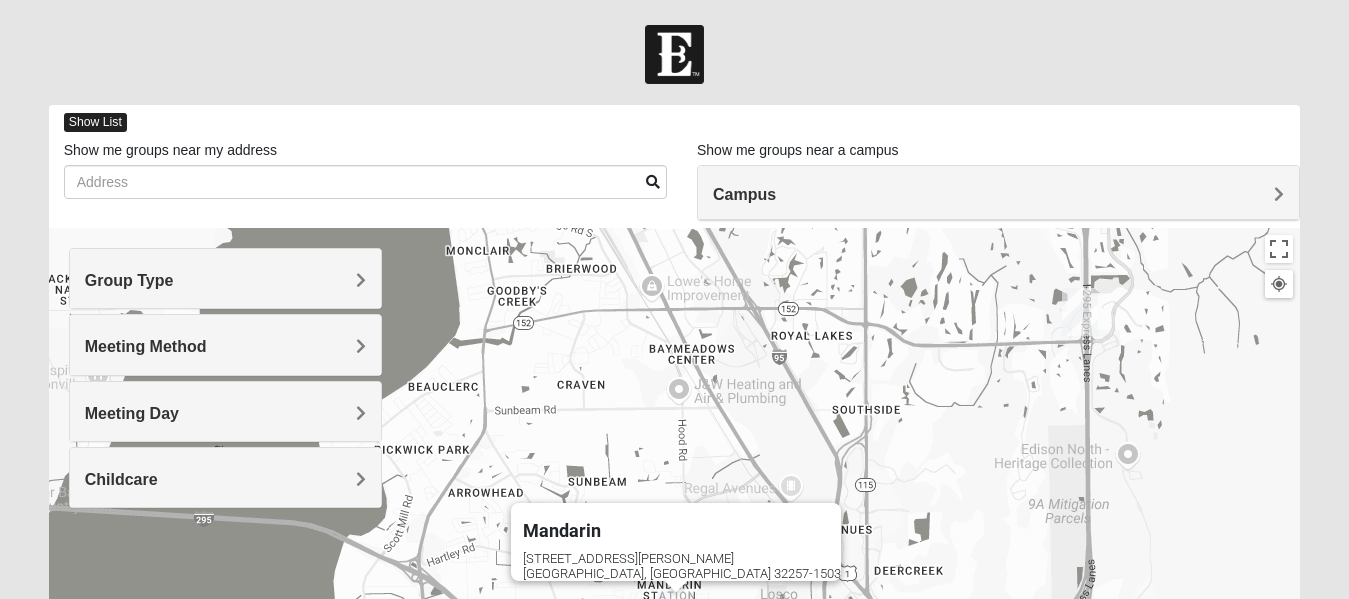 click on "Show List" at bounding box center (95, 122) 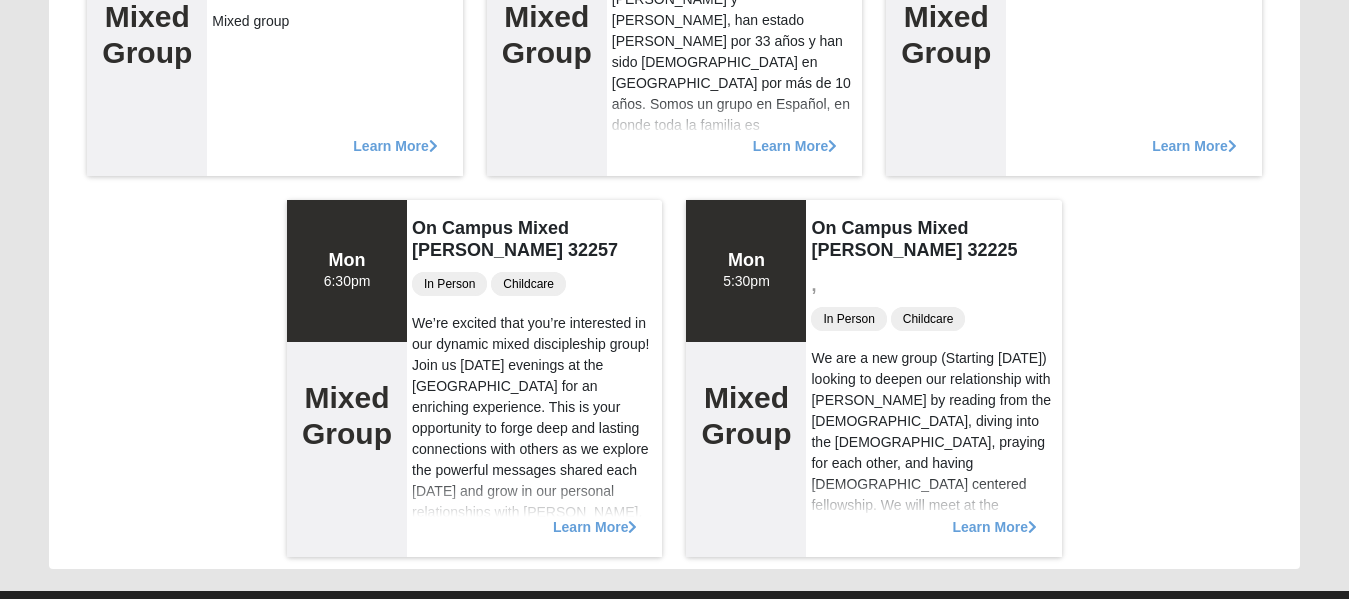 scroll, scrollTop: 860, scrollLeft: 0, axis: vertical 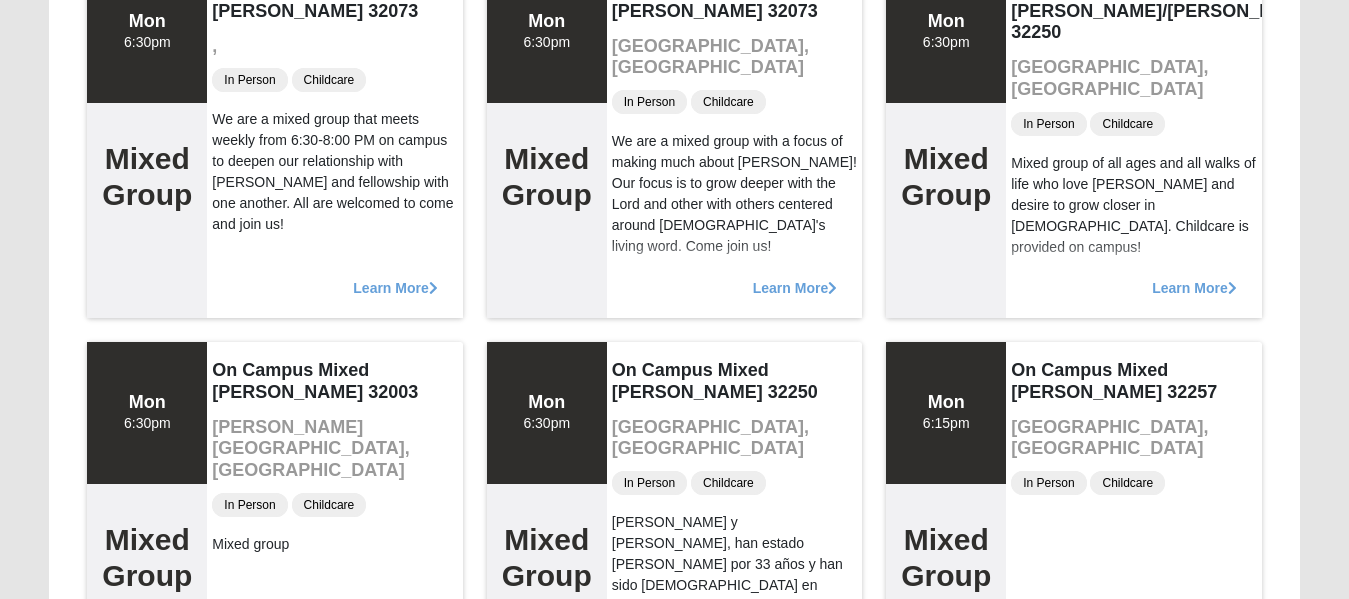 click on "We are a mixed group with a focus of making much about [PERSON_NAME]! Our focus is to grow deeper with the Lord and other with others centered around [DEMOGRAPHIC_DATA]'s living word. Come join us!" at bounding box center [734, 194] 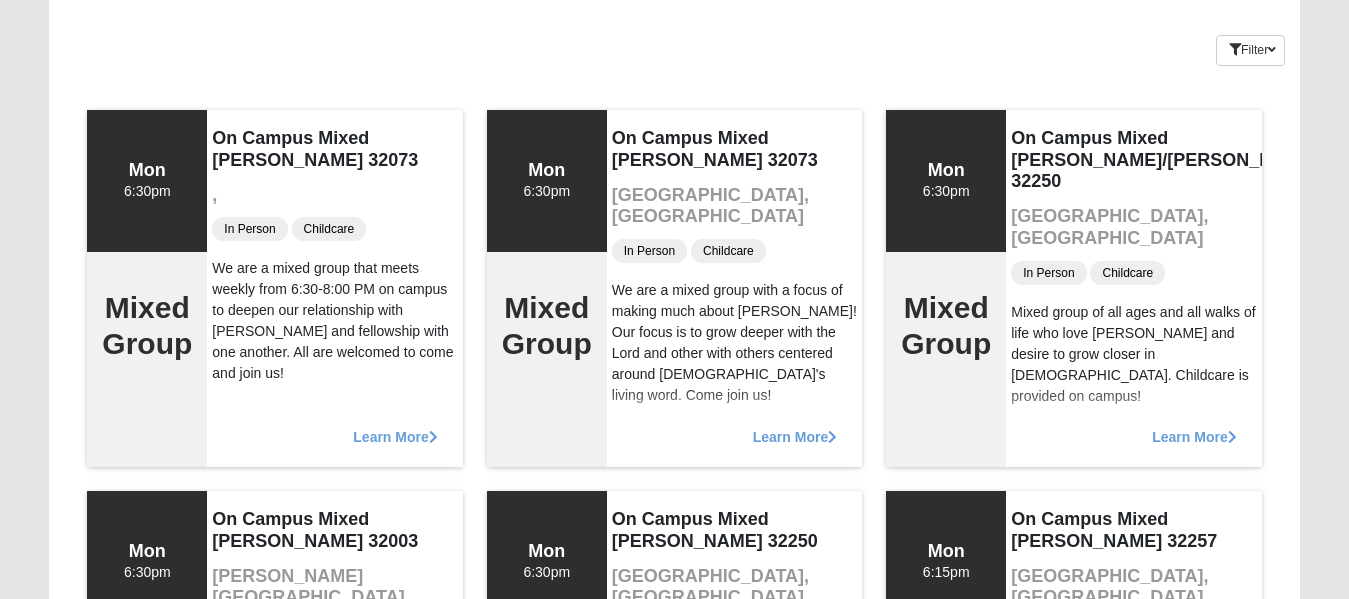 scroll, scrollTop: 0, scrollLeft: 0, axis: both 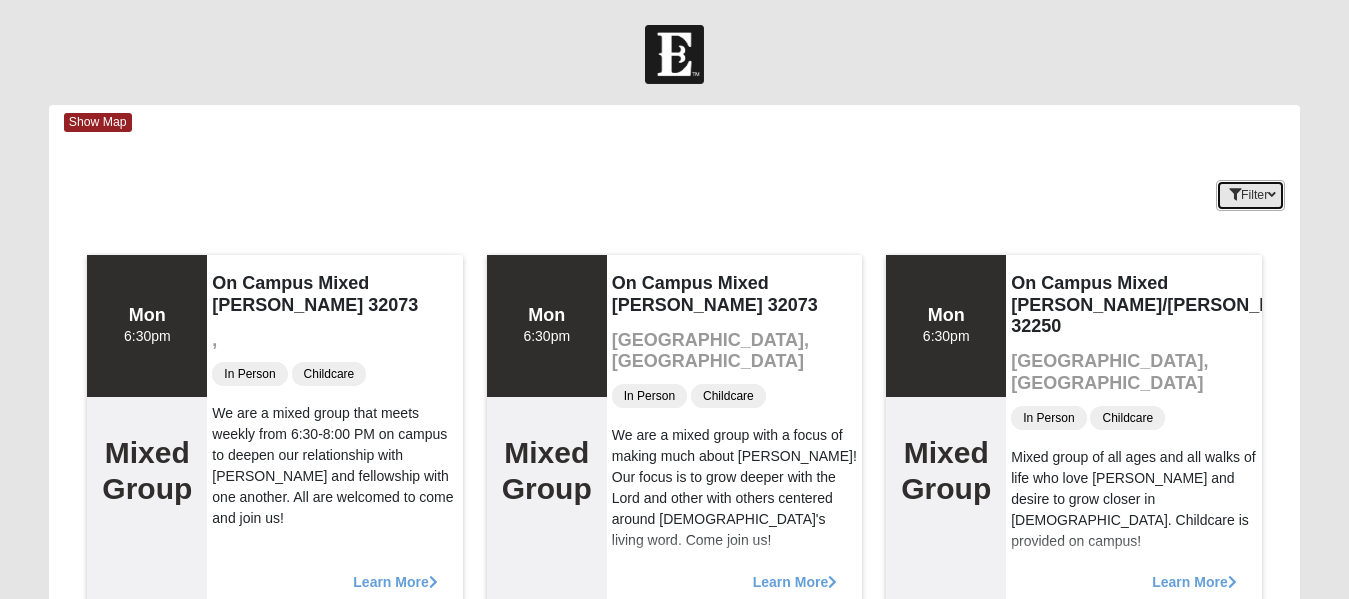 click on "Filter" at bounding box center [1250, 195] 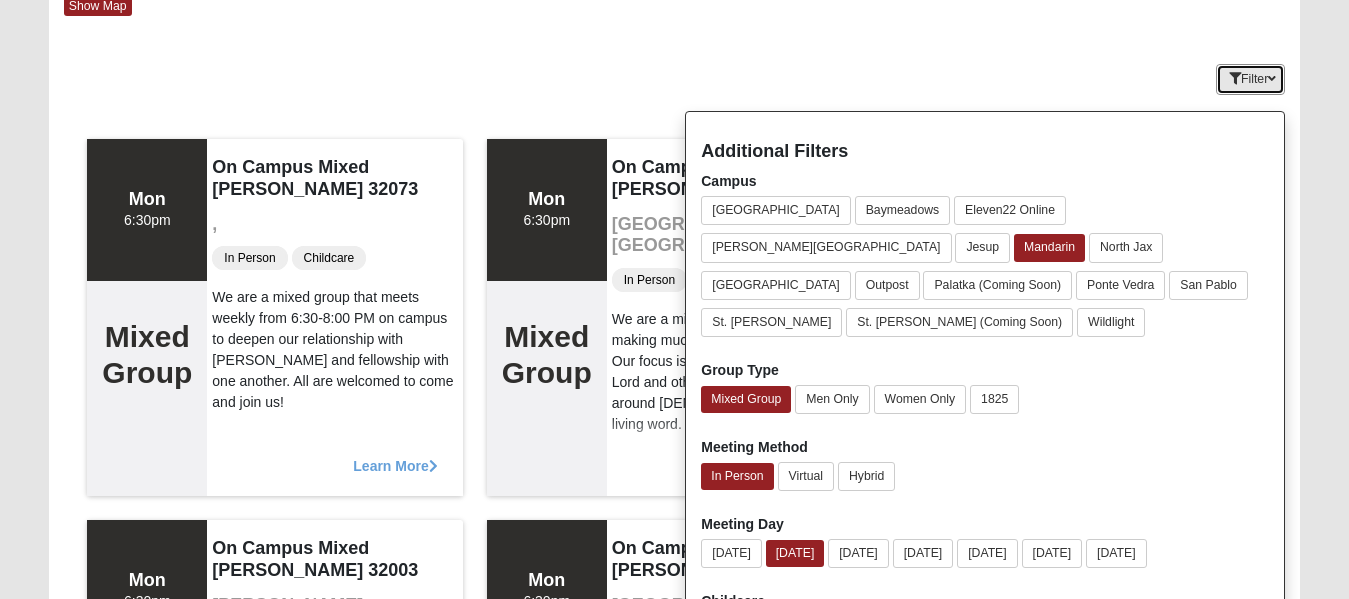 scroll, scrollTop: 92, scrollLeft: 0, axis: vertical 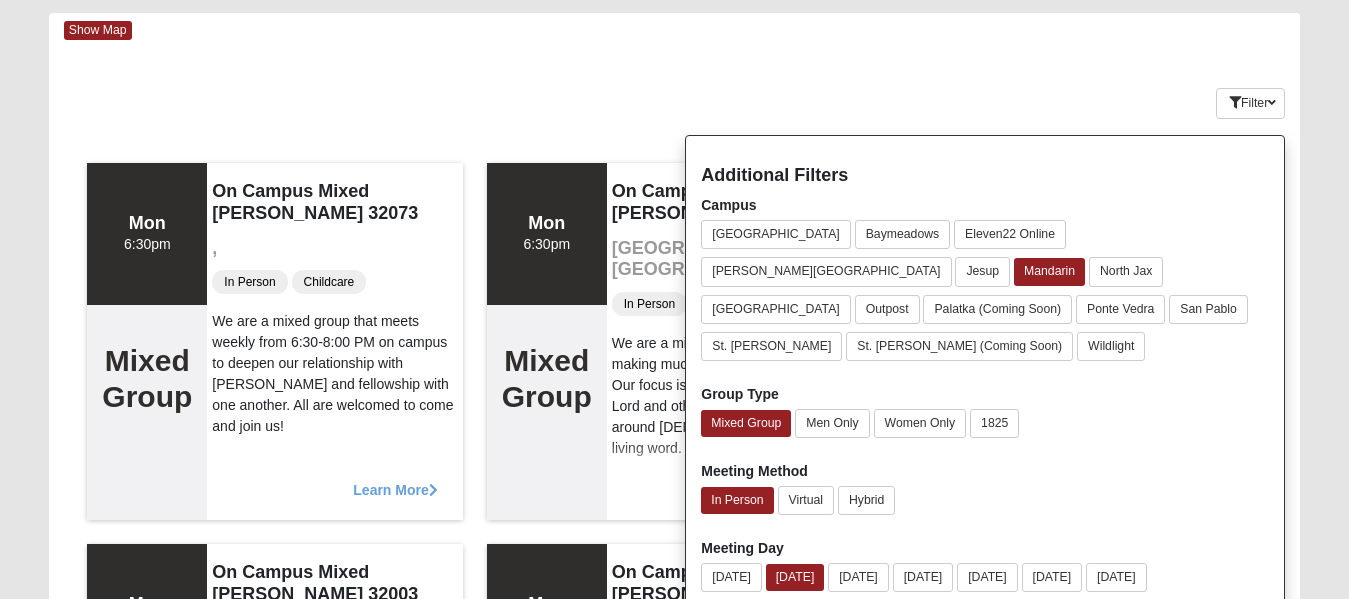 click on "Keywords
Filter
Additional Filters
Campus
[GEOGRAPHIC_DATA]
[GEOGRAPHIC_DATA]
Eleven22 Online
[PERSON_NAME][GEOGRAPHIC_DATA]
Jesup
Mandarin
[GEOGRAPHIC_DATA]
[GEOGRAPHIC_DATA]
Outpost
Palatka (Coming Soon)
[GEOGRAPHIC_DATA] Yes" at bounding box center [675, 99] 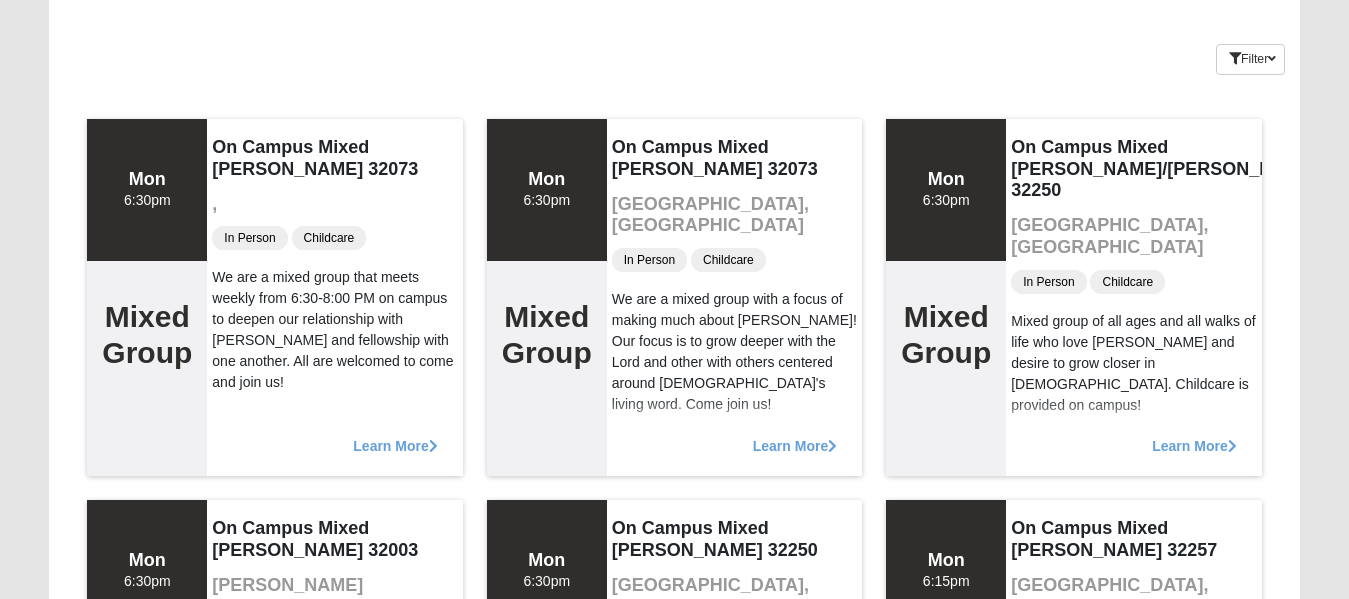 scroll, scrollTop: 0, scrollLeft: 0, axis: both 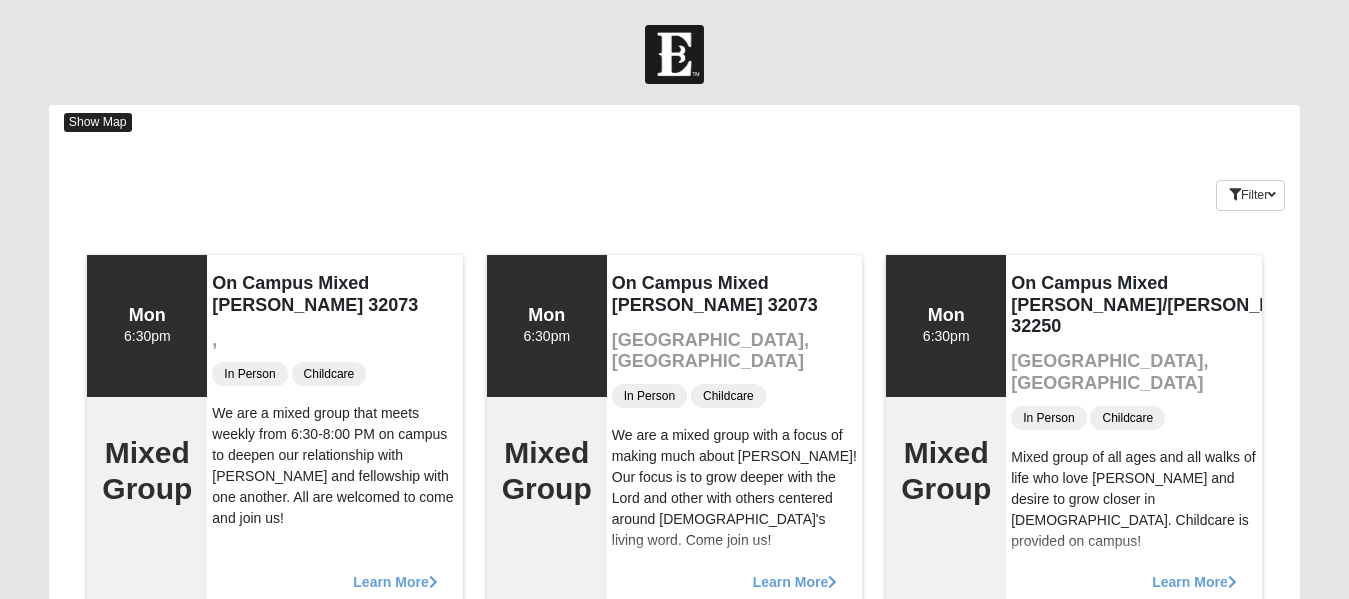 click on "Show Map" at bounding box center [98, 122] 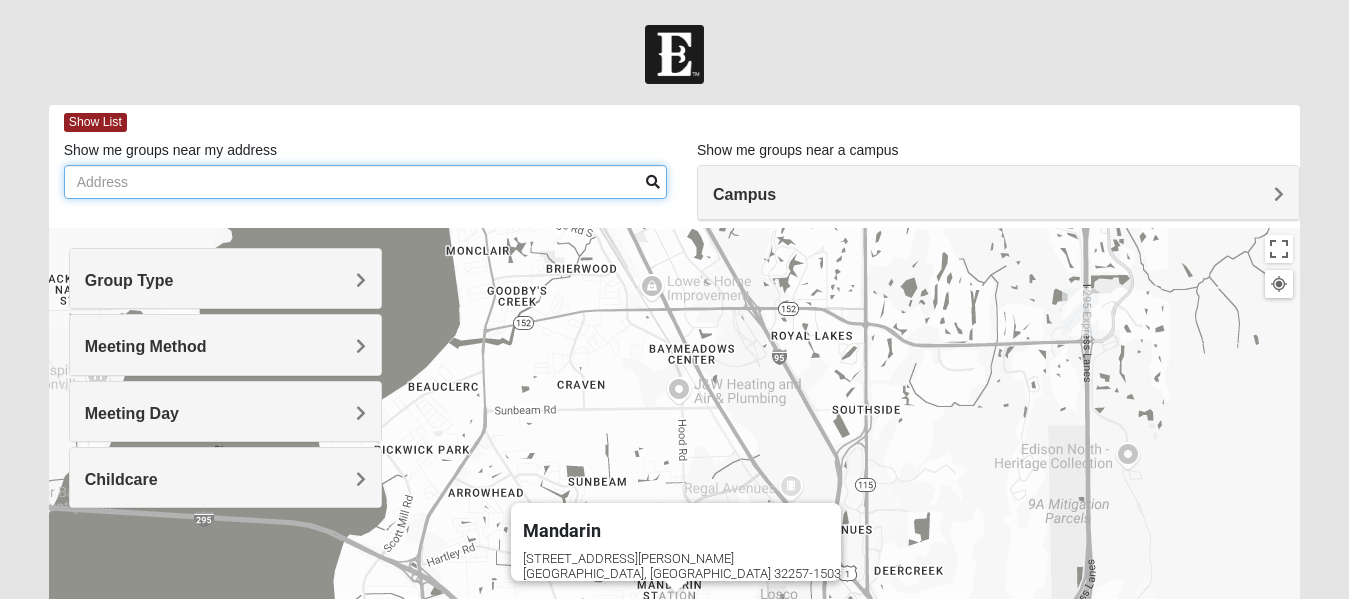 click on "Show me groups near my address" at bounding box center [365, 182] 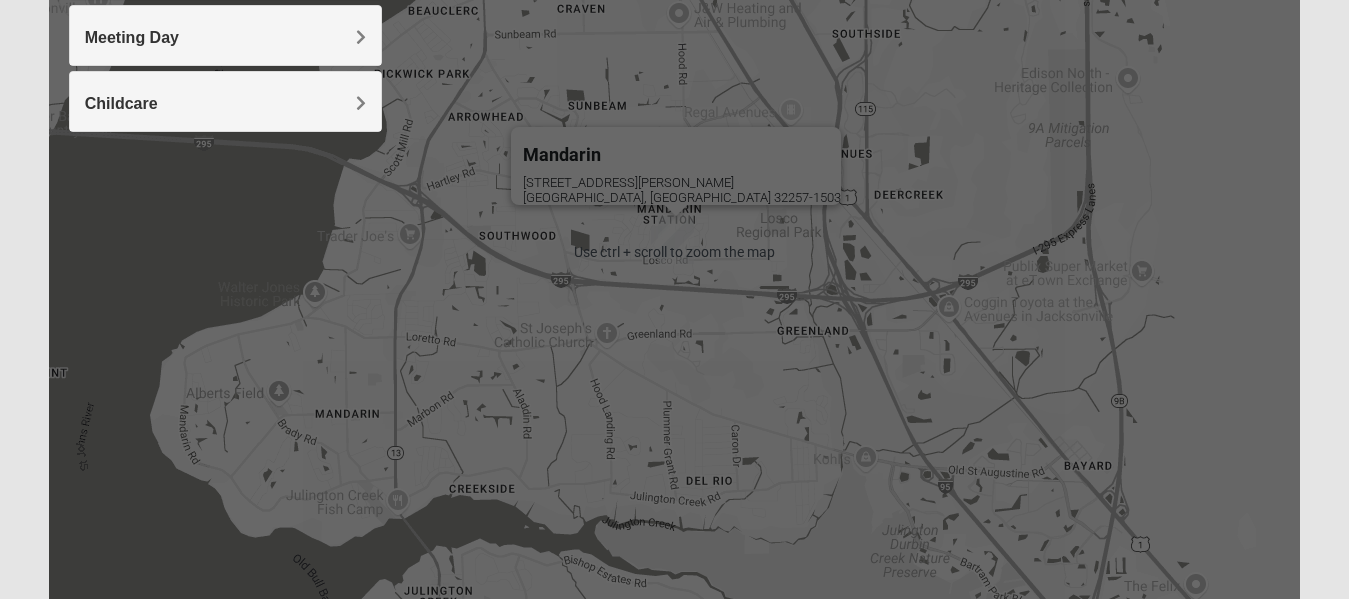 scroll, scrollTop: 377, scrollLeft: 0, axis: vertical 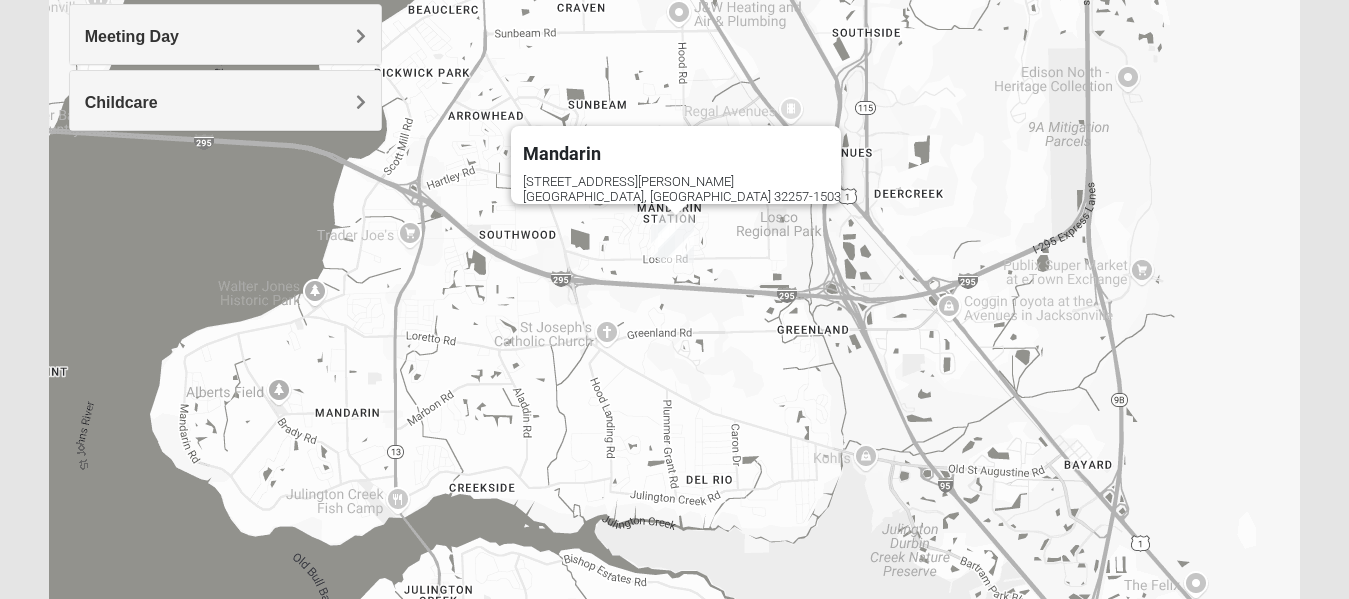 click at bounding box center (663, 241) 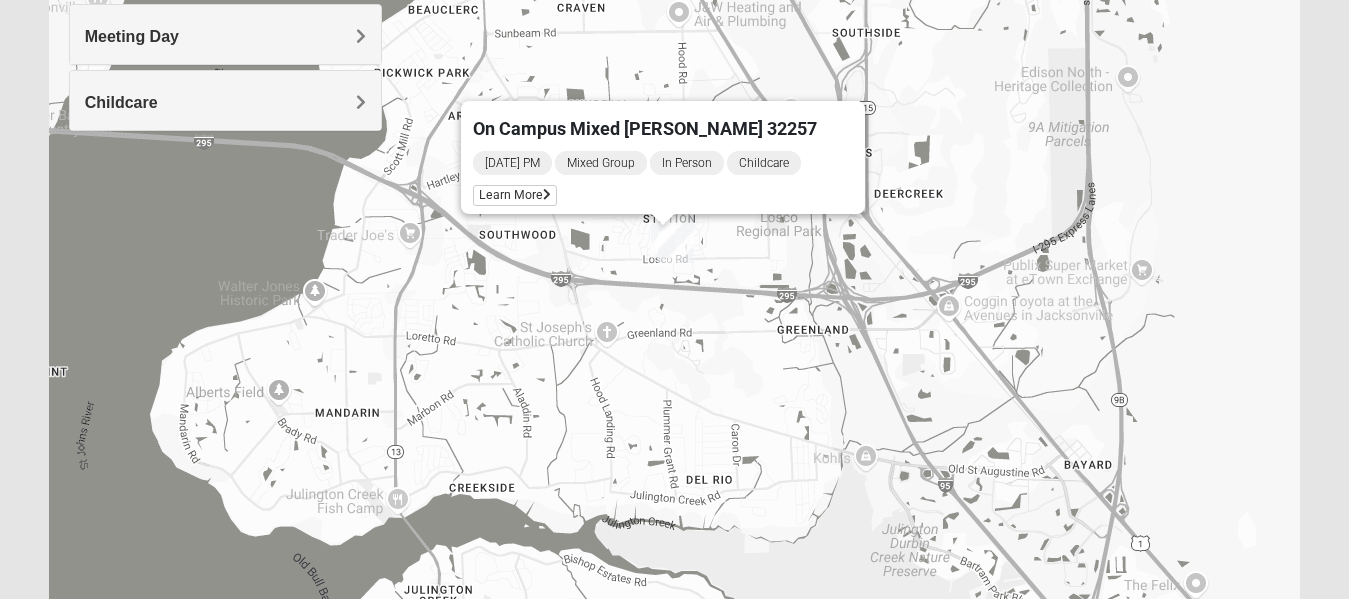 click at bounding box center [676, 239] 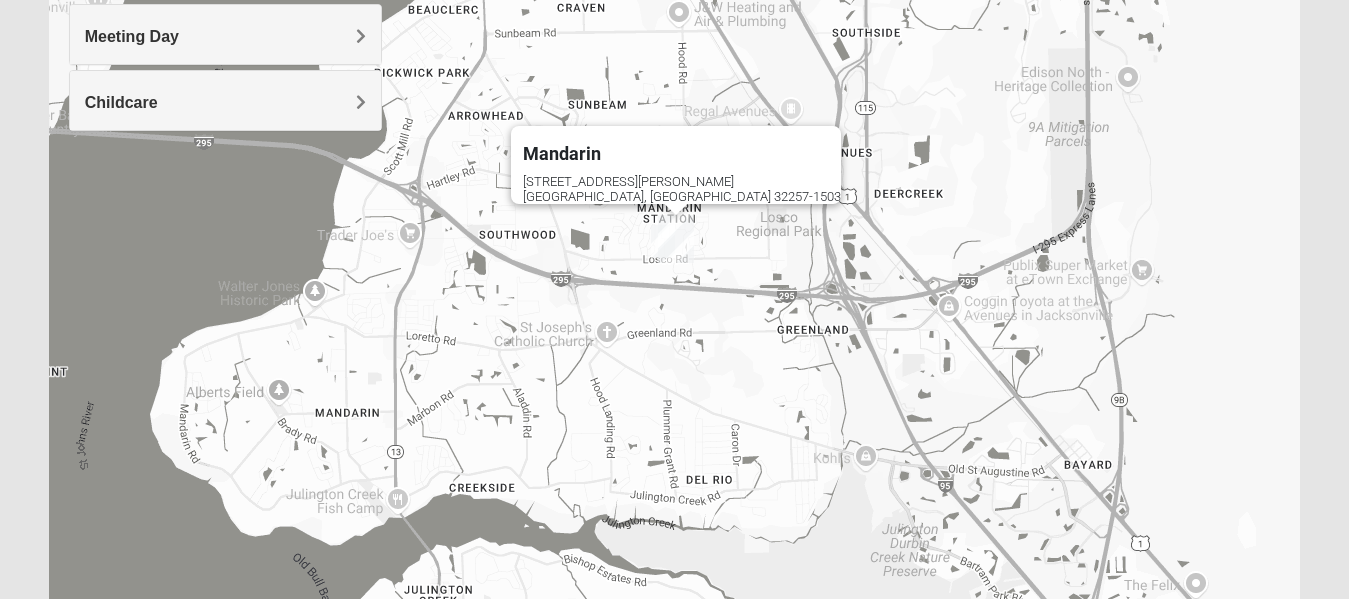 click at bounding box center (676, 239) 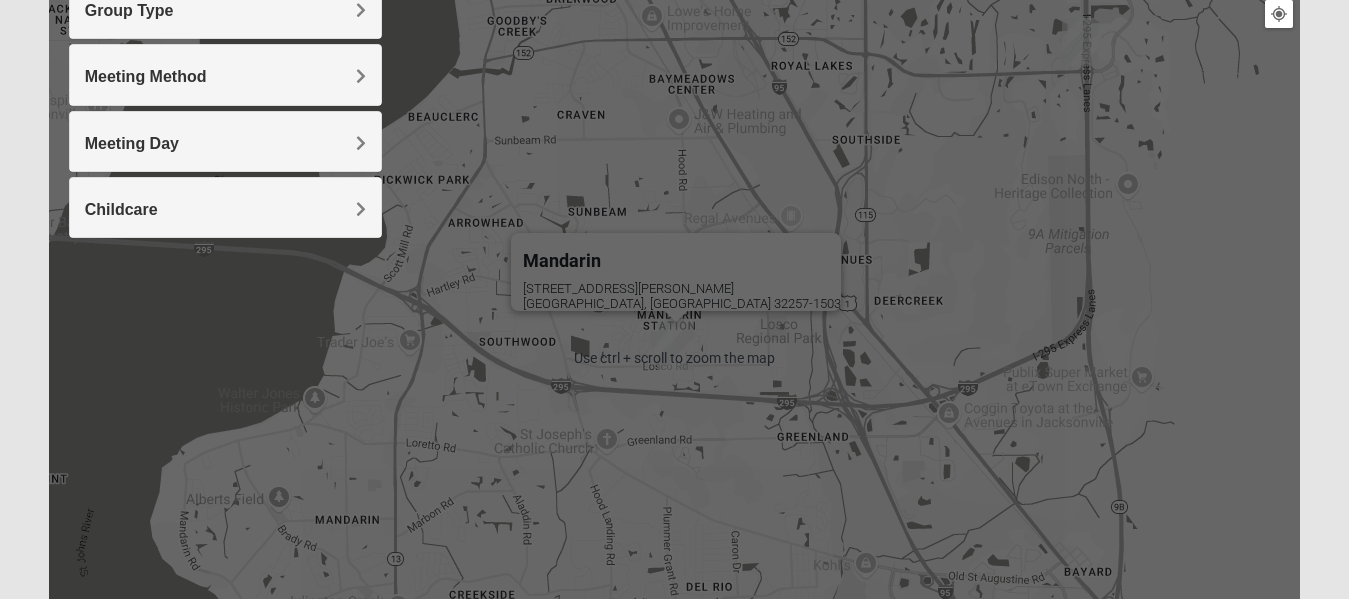 scroll, scrollTop: 0, scrollLeft: 0, axis: both 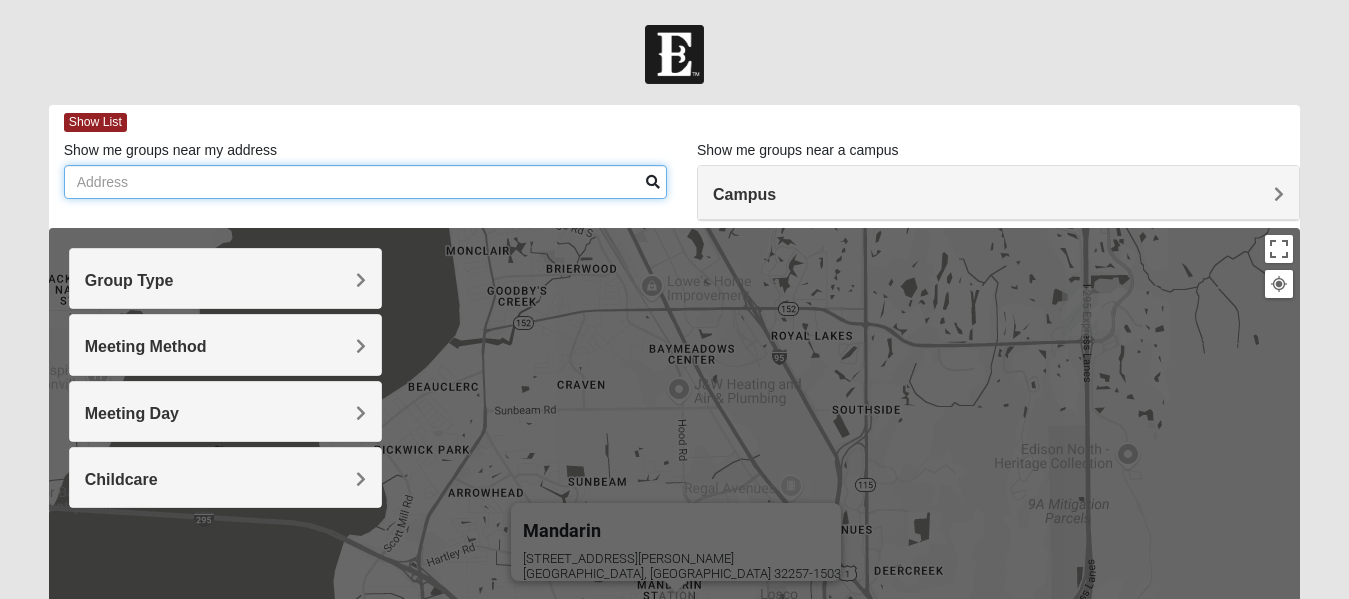 click on "Show me groups near my address" at bounding box center (365, 182) 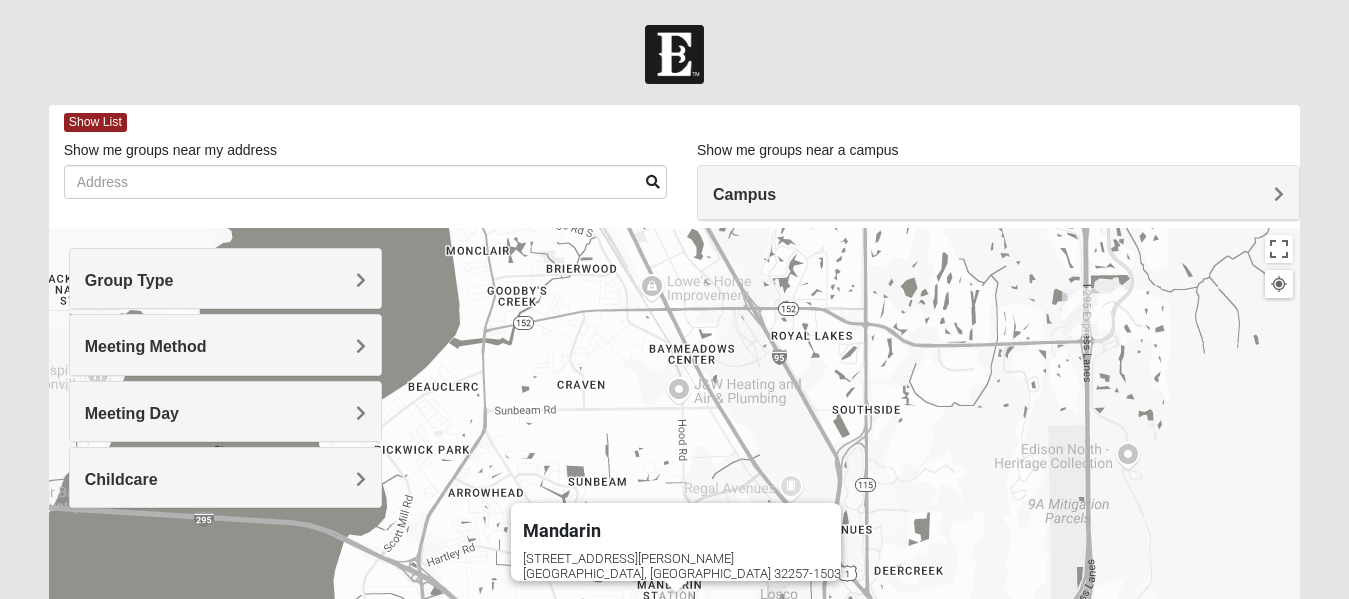click on "Mandarin" at bounding box center [562, 530] 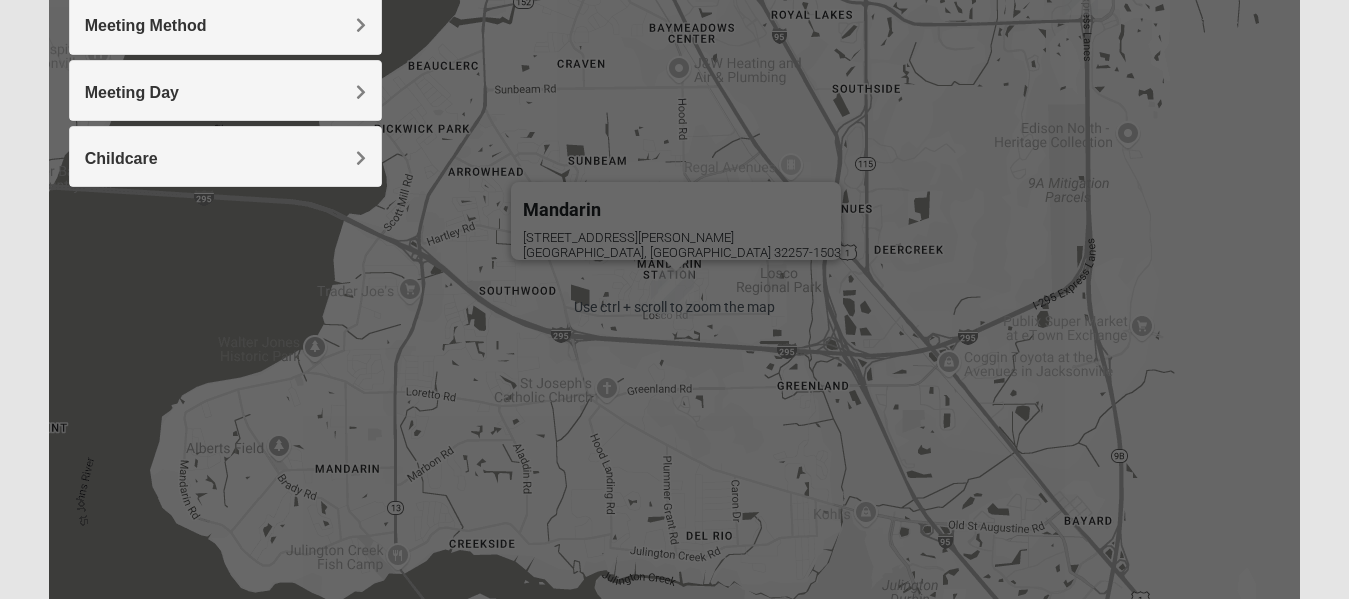 scroll, scrollTop: 322, scrollLeft: 0, axis: vertical 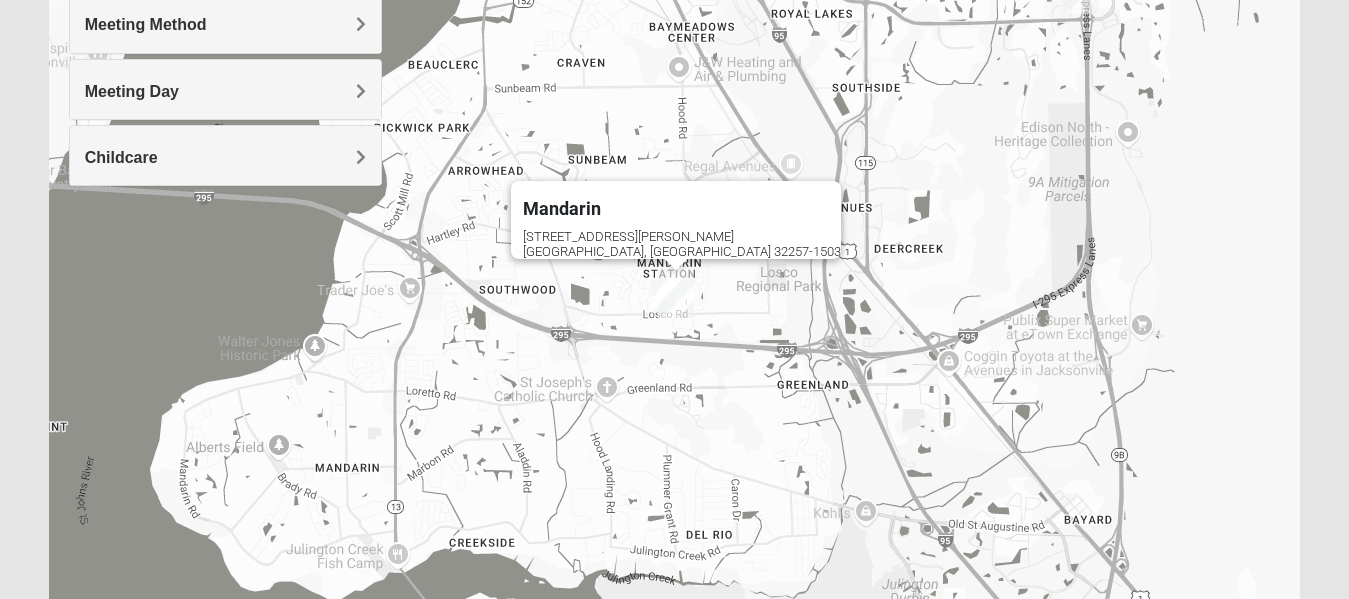 click at bounding box center [676, 294] 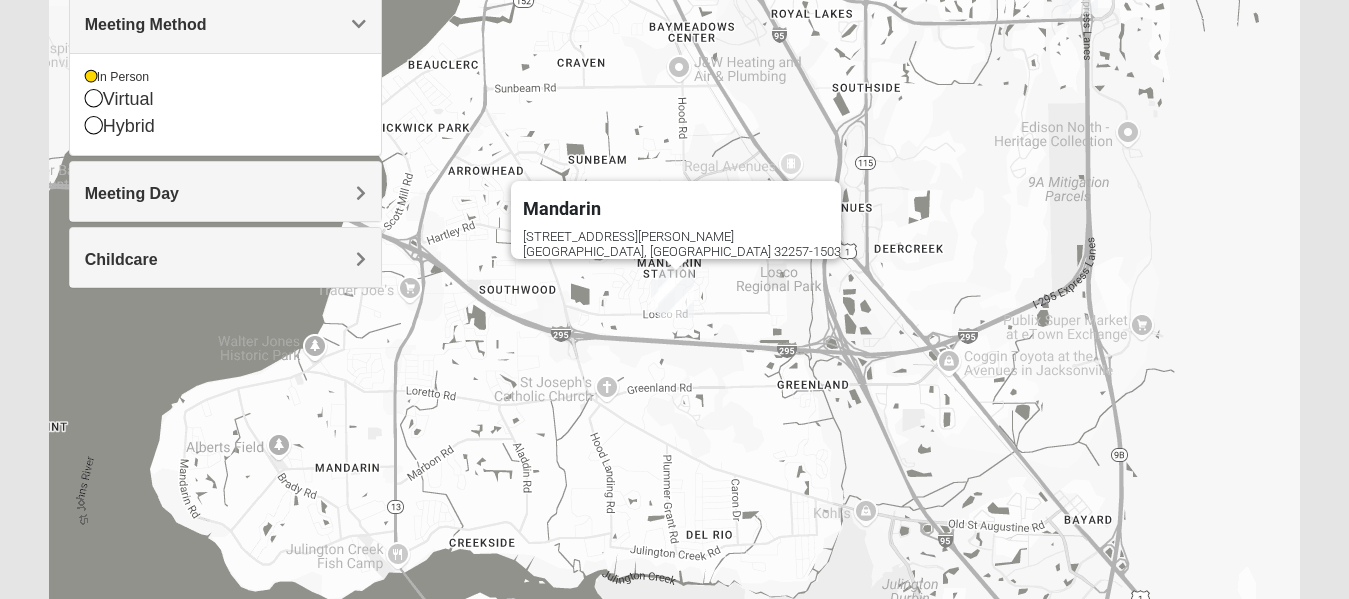 click on "Meeting Day" at bounding box center (225, 193) 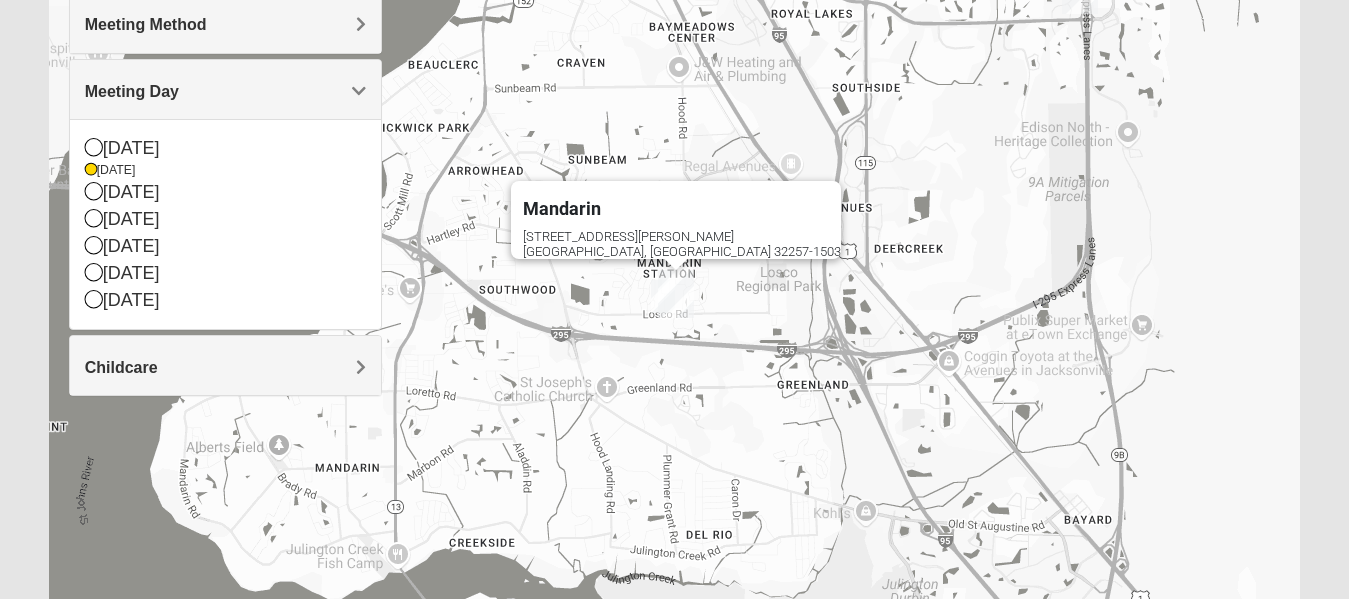click on "Childcare" at bounding box center (225, 367) 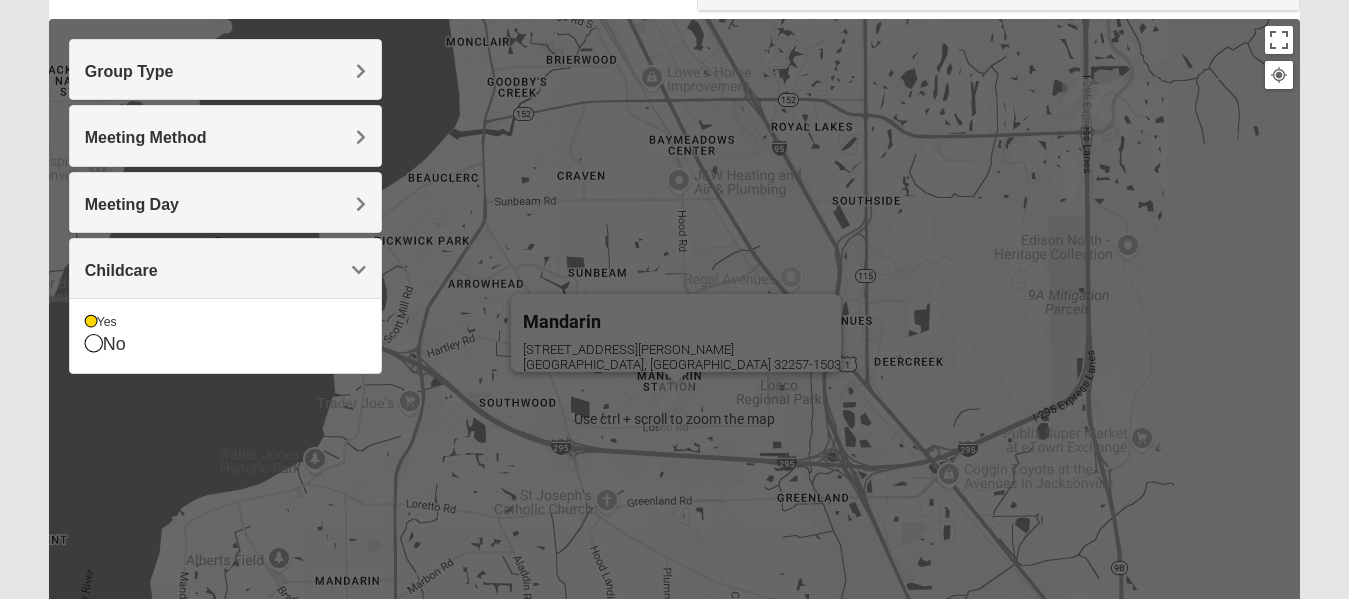 scroll, scrollTop: 0, scrollLeft: 0, axis: both 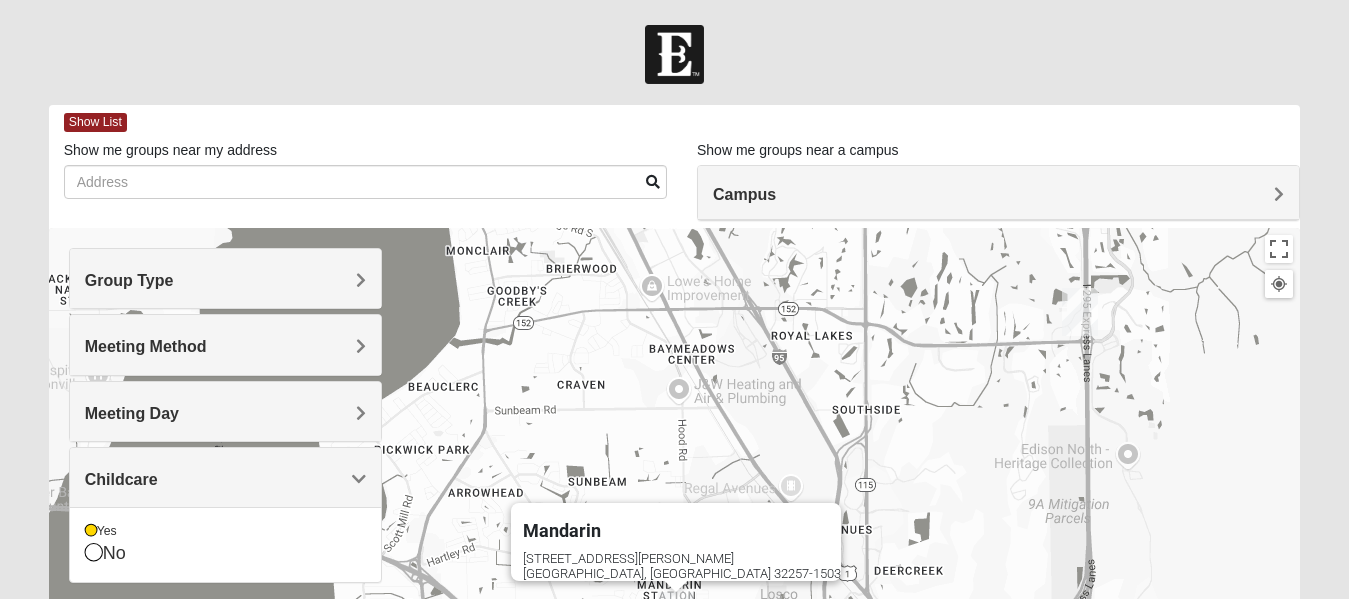 click on "Campus" at bounding box center [744, 194] 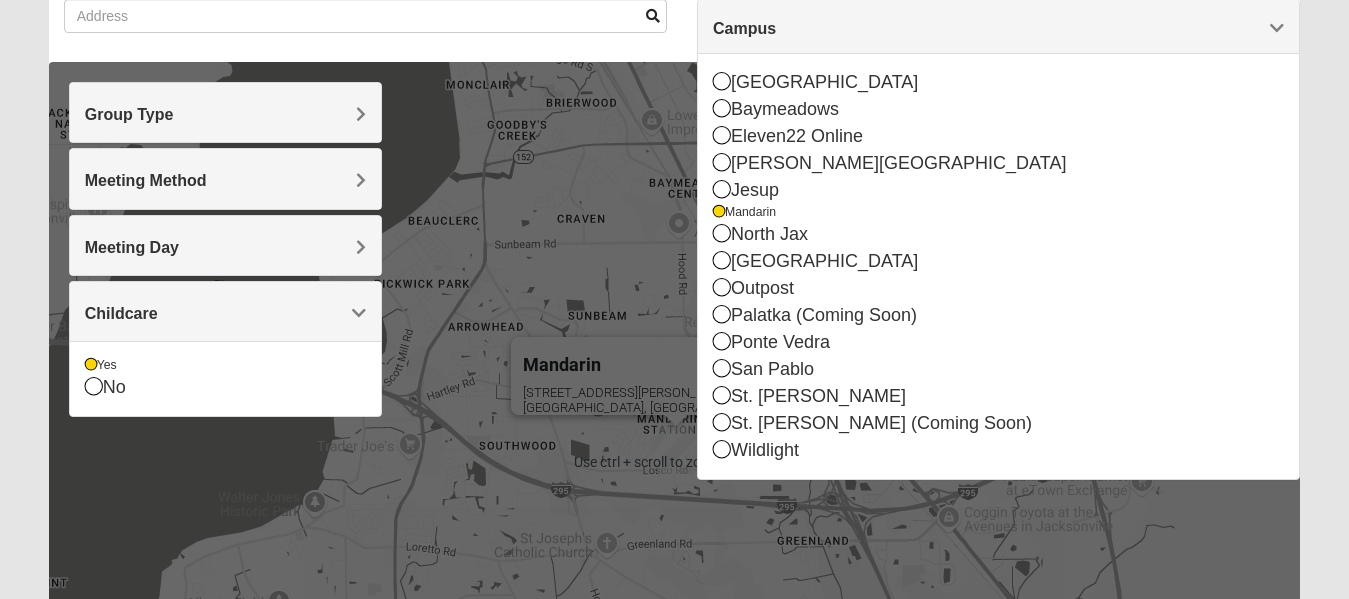 scroll, scrollTop: 0, scrollLeft: 0, axis: both 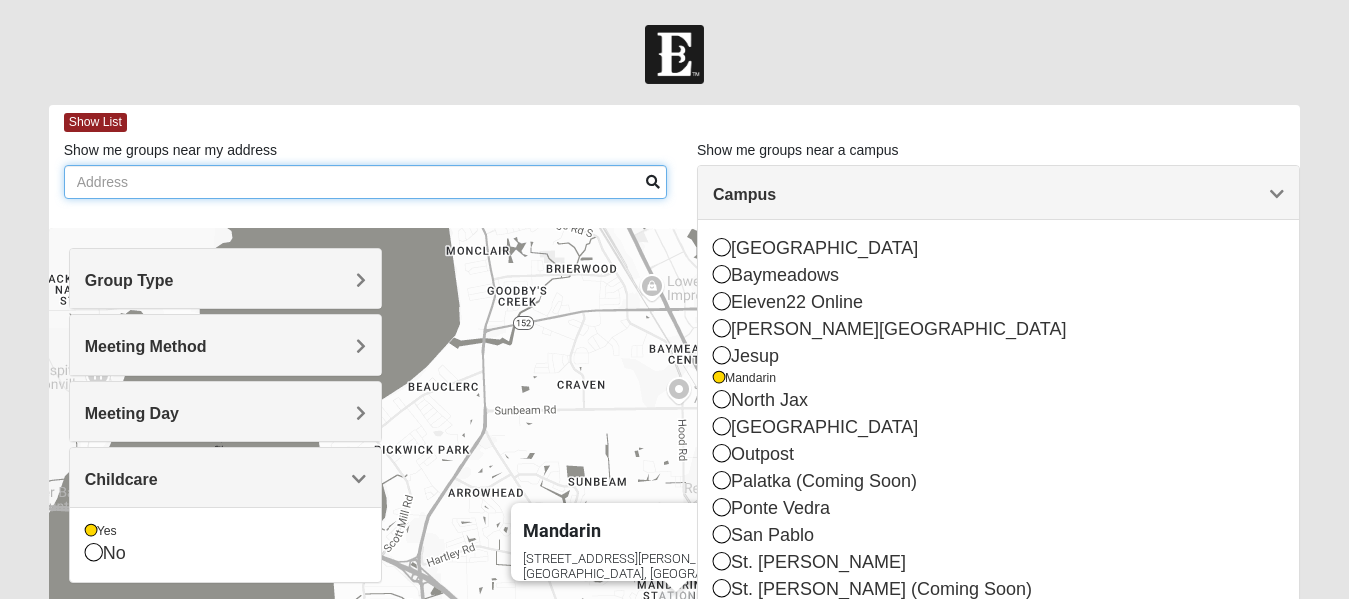 click on "Show me groups near my address" at bounding box center (365, 182) 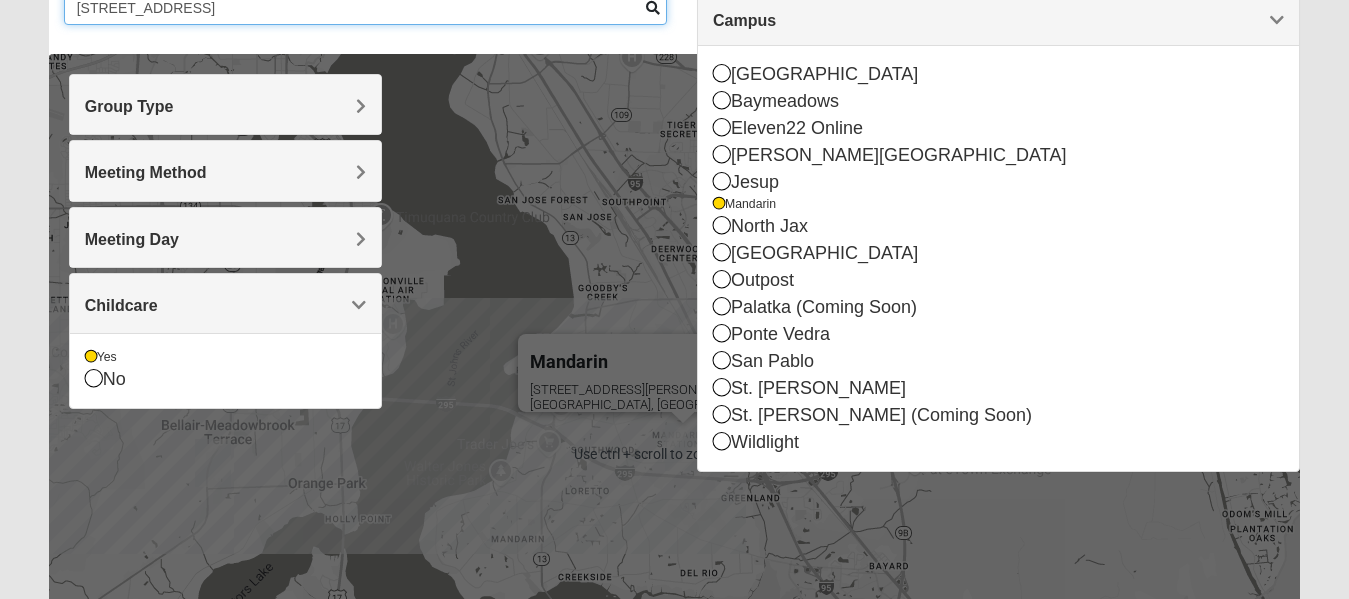 scroll, scrollTop: 171, scrollLeft: 0, axis: vertical 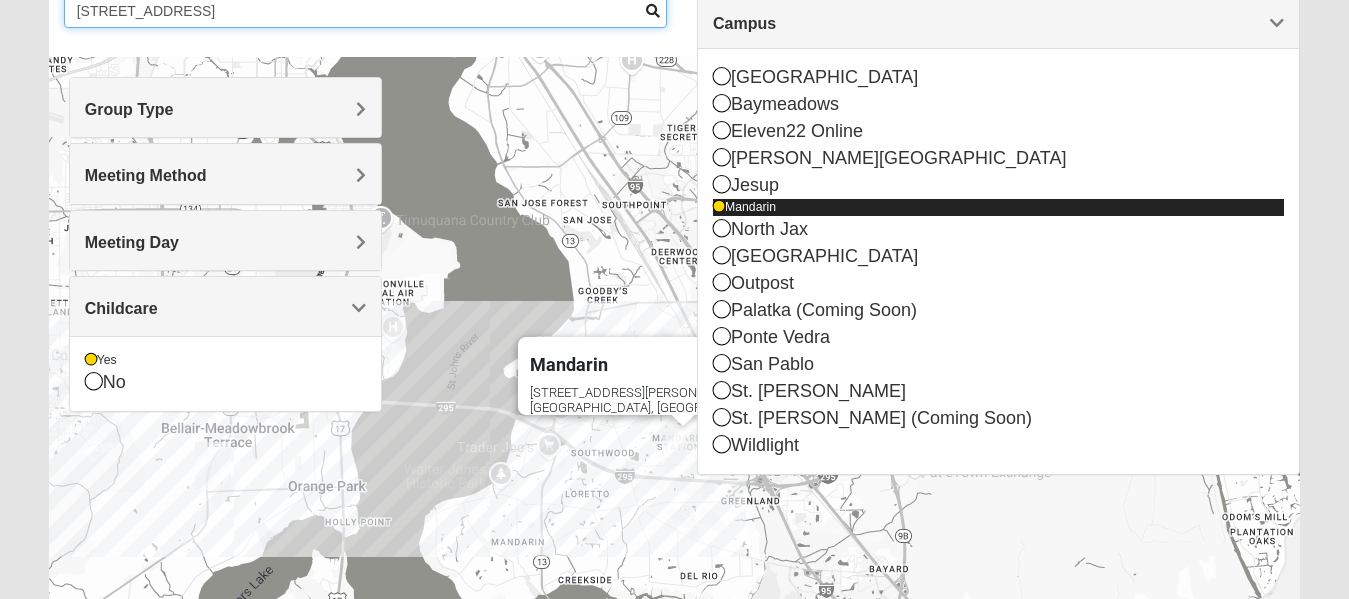 type on "[STREET_ADDRESS]" 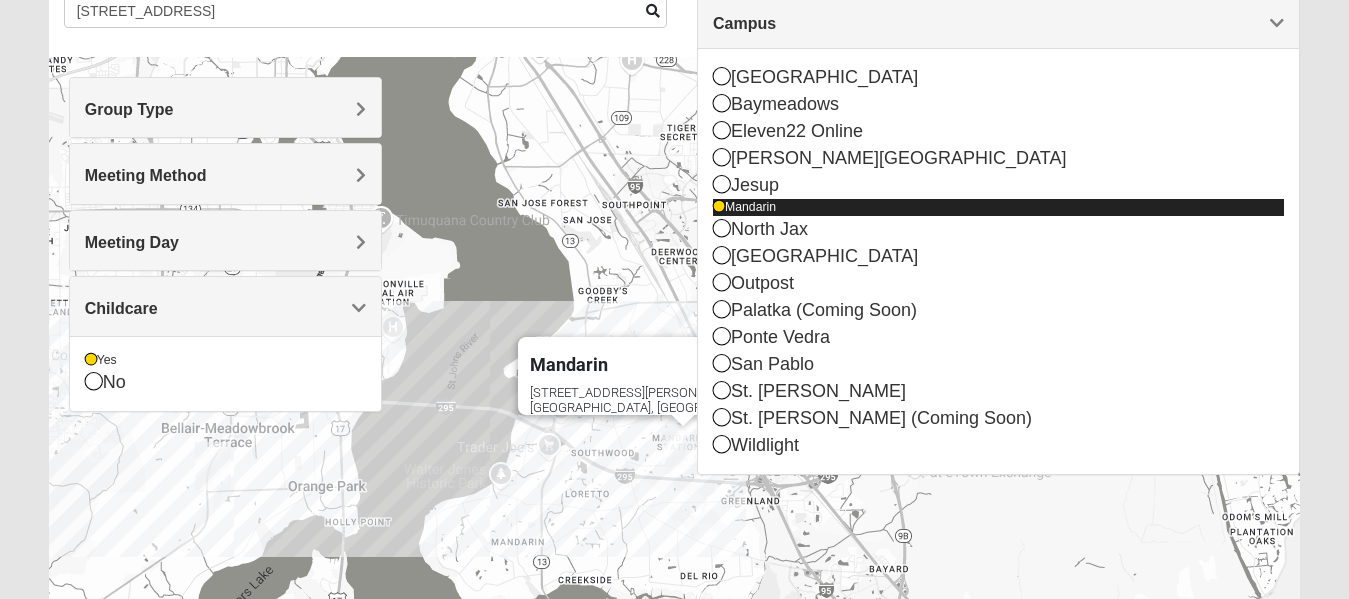 click on "Mandarin" at bounding box center (998, 207) 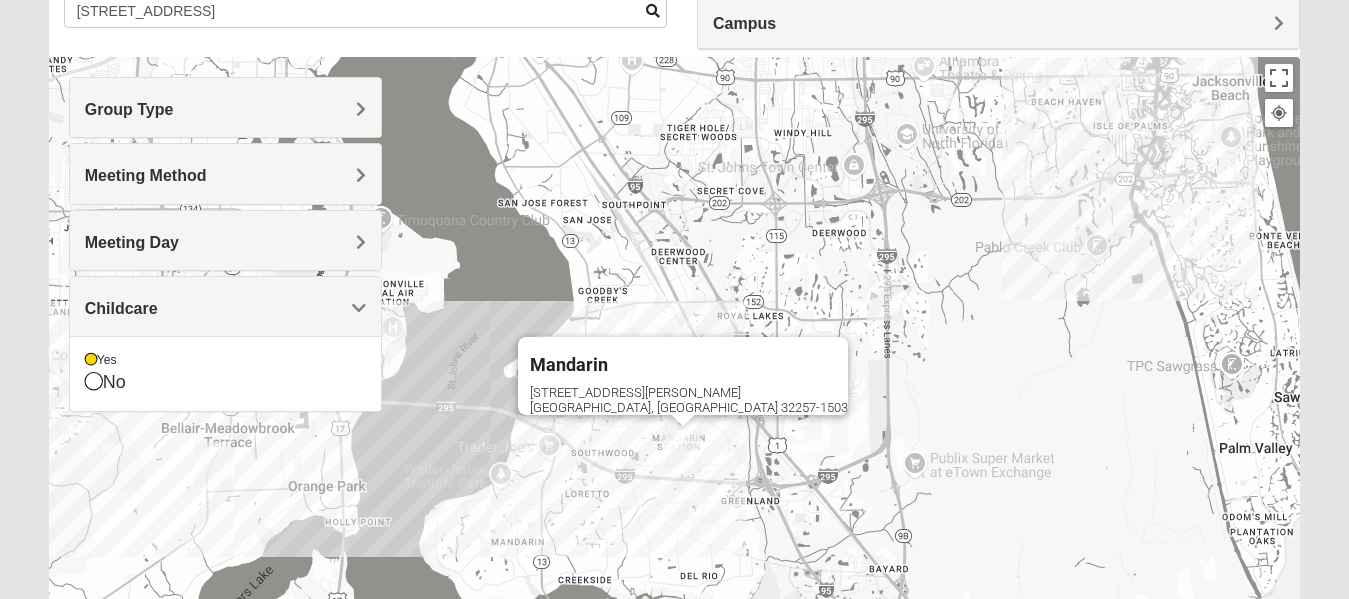 click at bounding box center [683, 450] 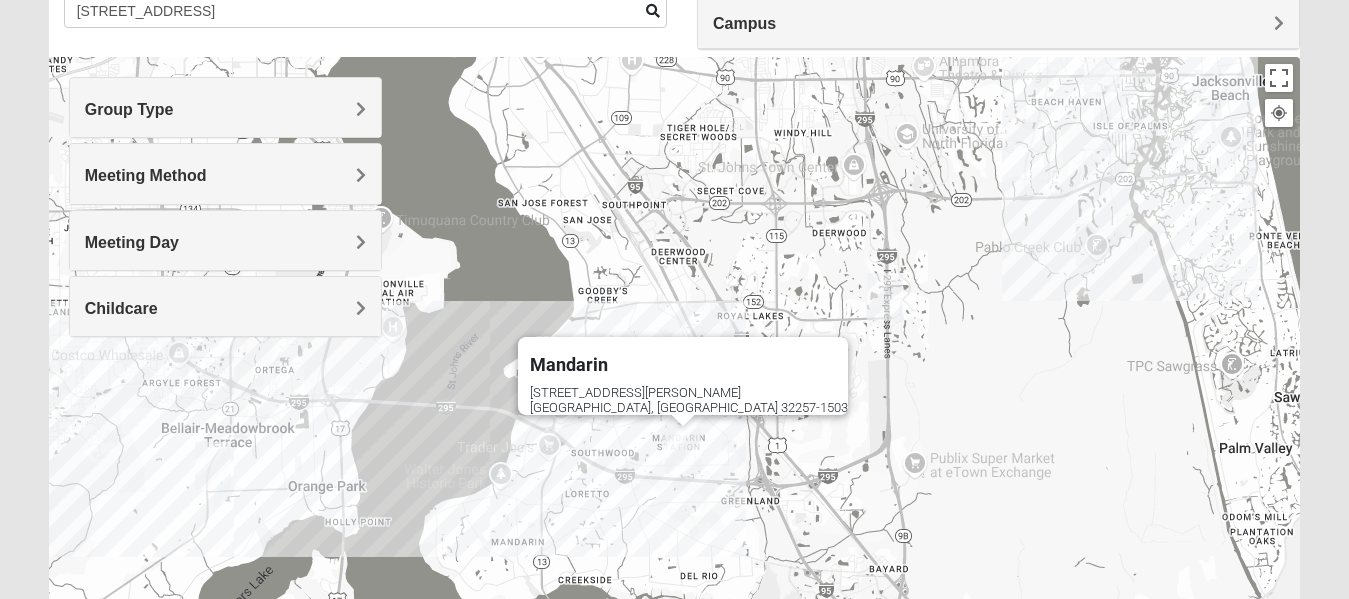 click on "Childcare" at bounding box center [225, 308] 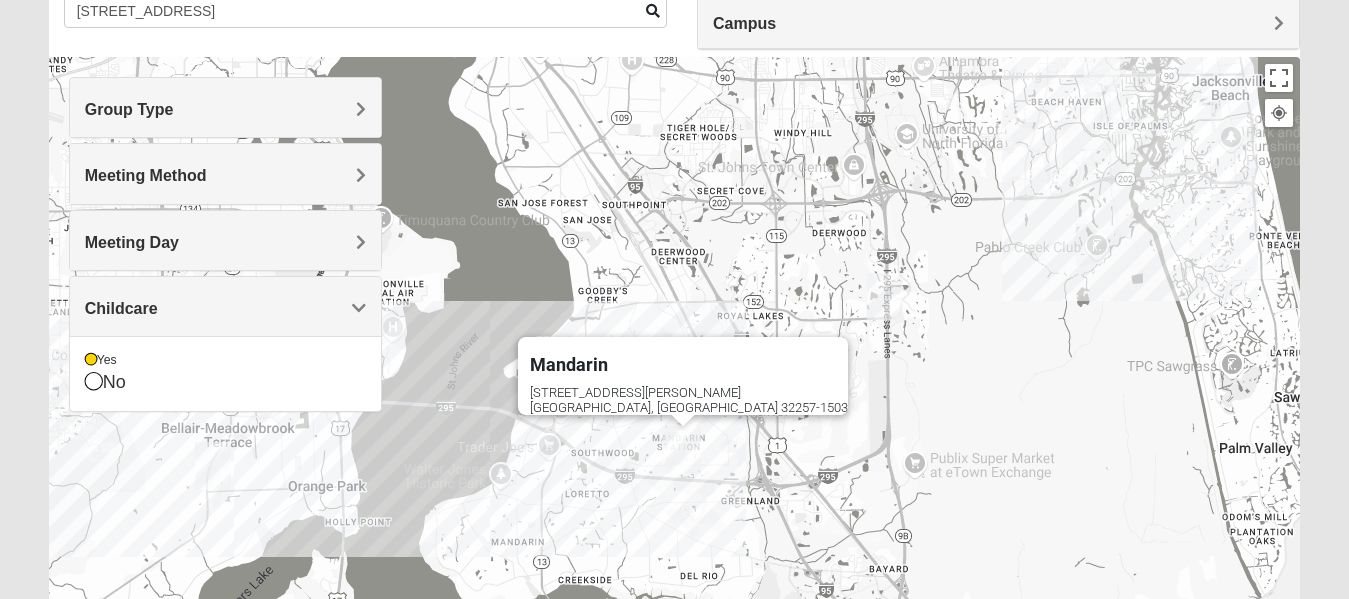 click on "Meeting Day" at bounding box center (132, 242) 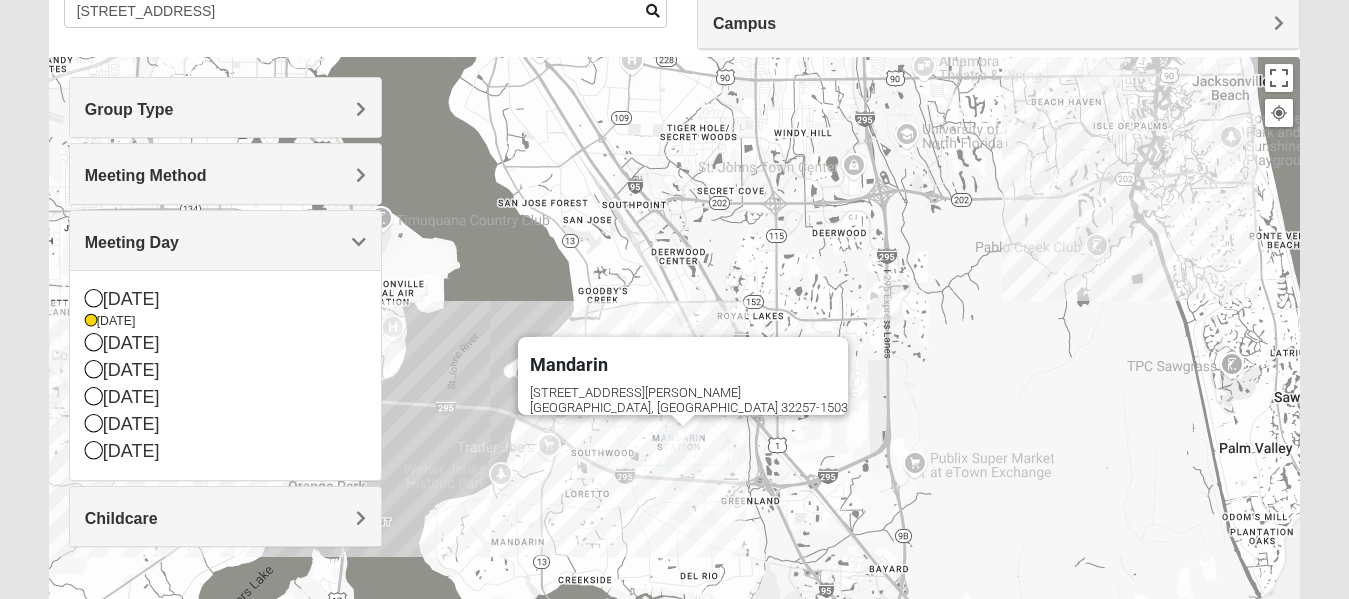 click on "Meeting Method" at bounding box center [146, 175] 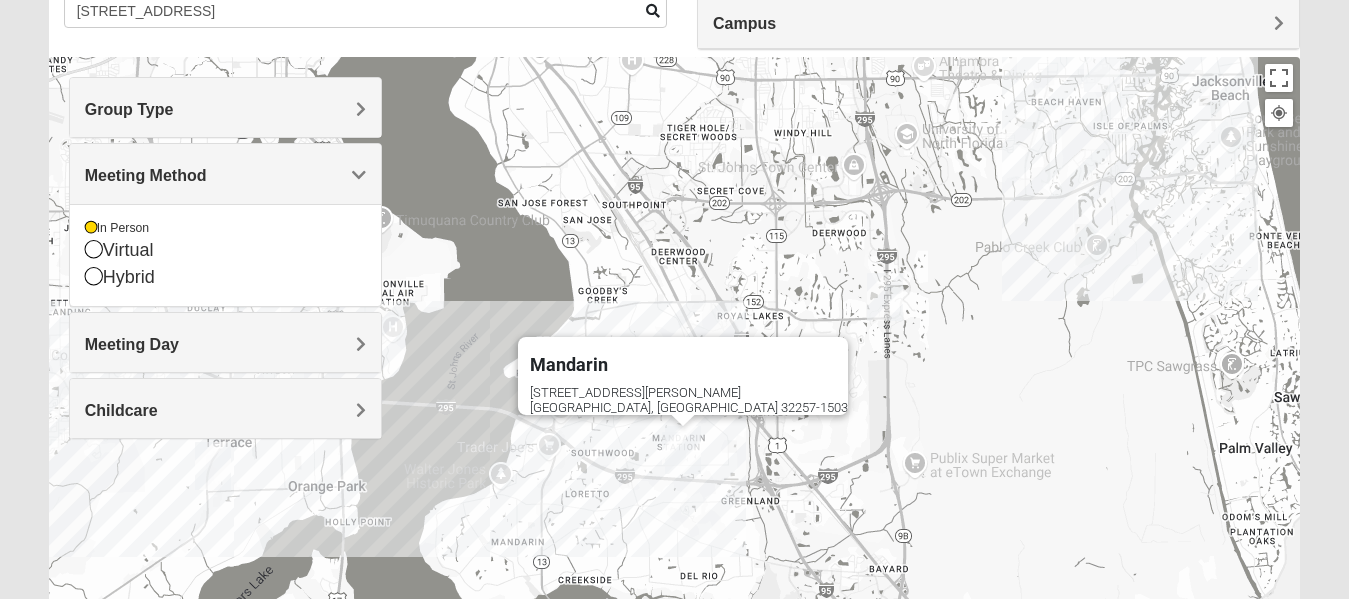 click on "Group Type" at bounding box center [225, 107] 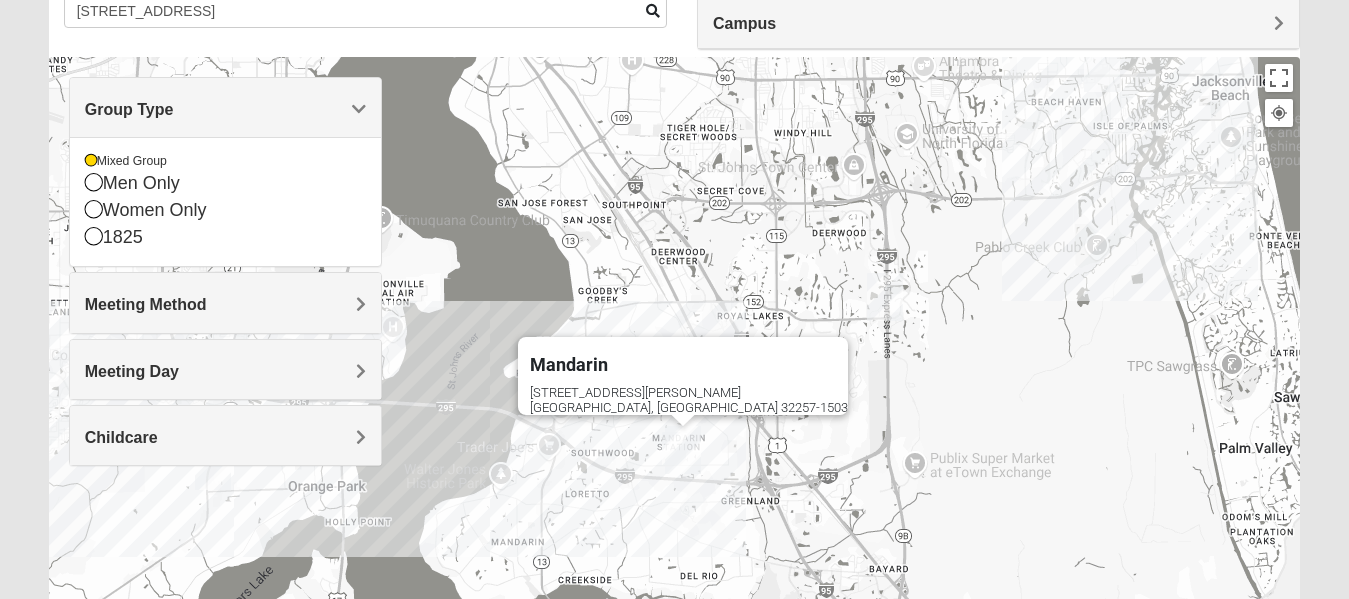 click on "Show List
Loading Groups
Keywords
Filter
Additional Filters
Campus
[GEOGRAPHIC_DATA]
[GEOGRAPHIC_DATA]
Eleven22 Online
[PERSON_NAME][GEOGRAPHIC_DATA]
Jesup
Mandarin
[GEOGRAPHIC_DATA] 1825" at bounding box center (675, 405) 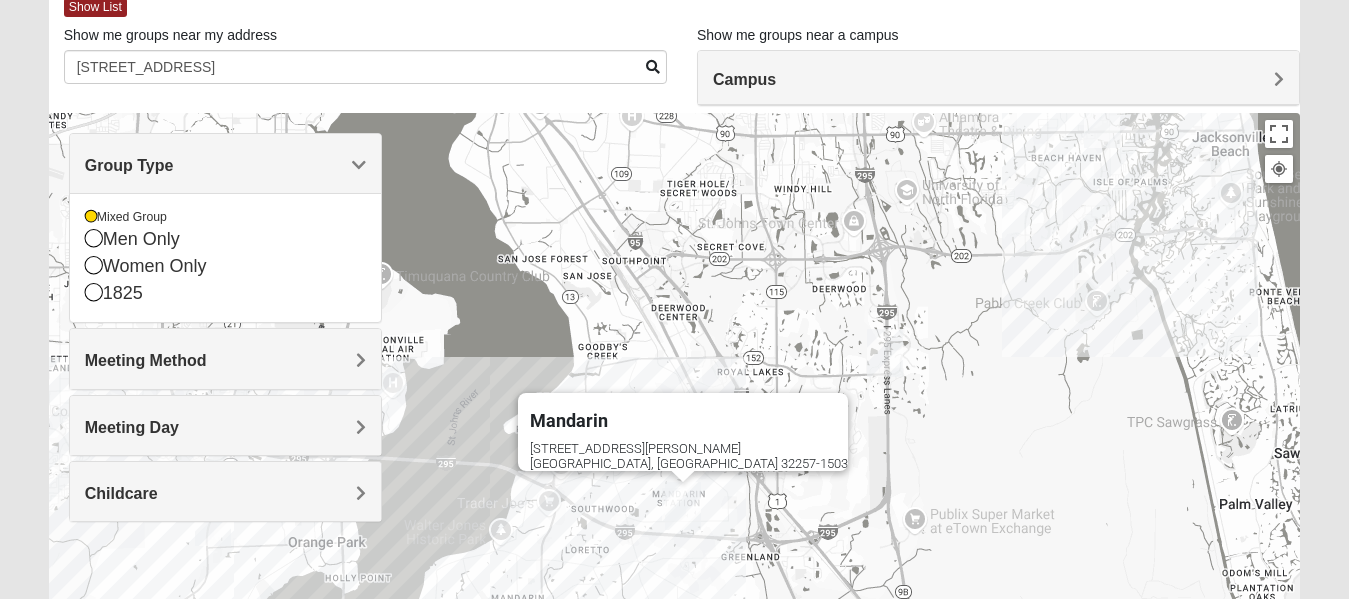 scroll, scrollTop: 0, scrollLeft: 0, axis: both 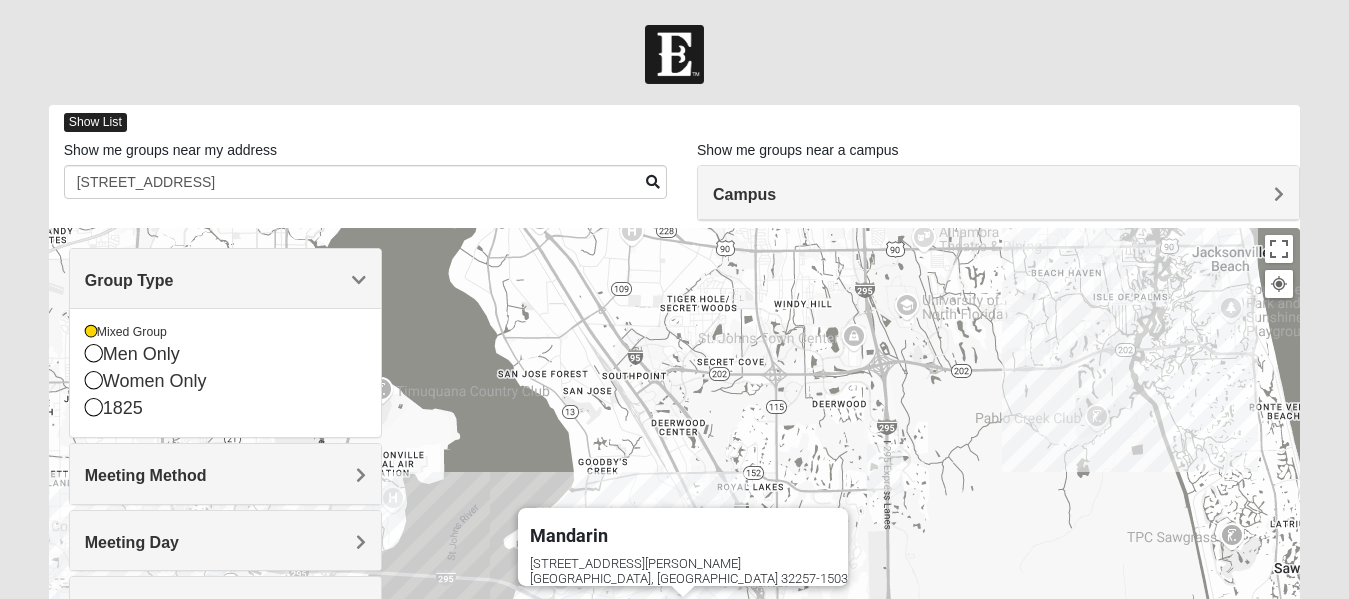 click on "Show List" at bounding box center (95, 122) 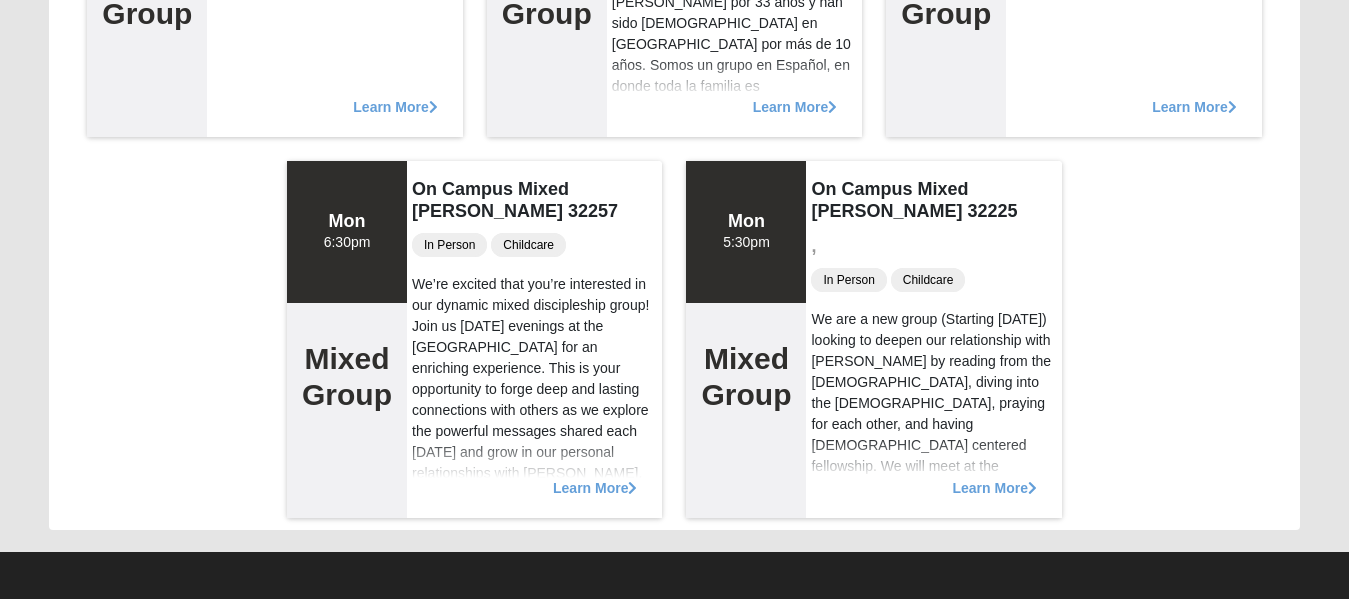 scroll, scrollTop: 860, scrollLeft: 0, axis: vertical 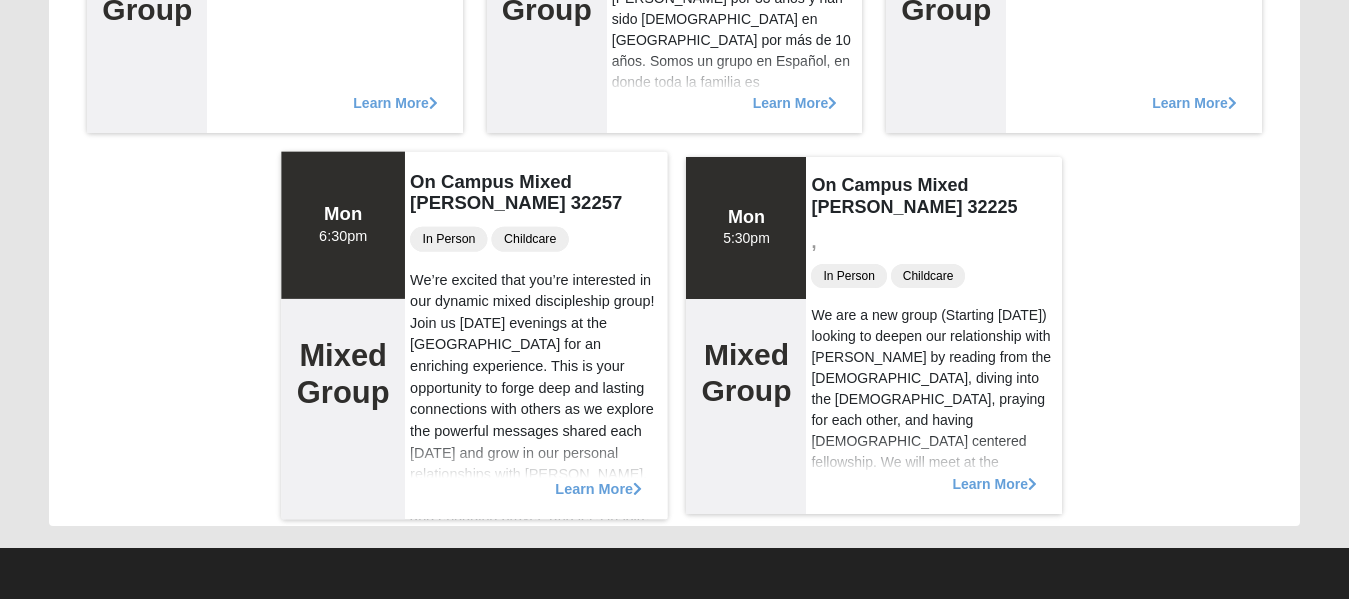 click on "Learn More" at bounding box center (598, 478) 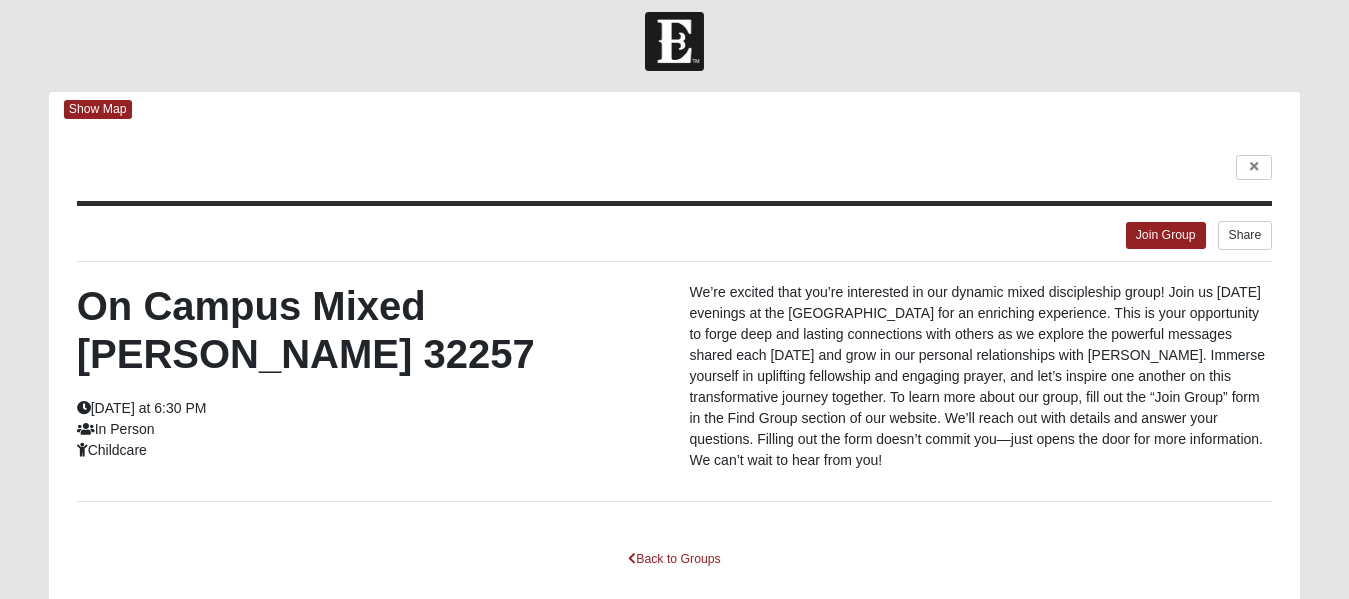 scroll, scrollTop: 114, scrollLeft: 0, axis: vertical 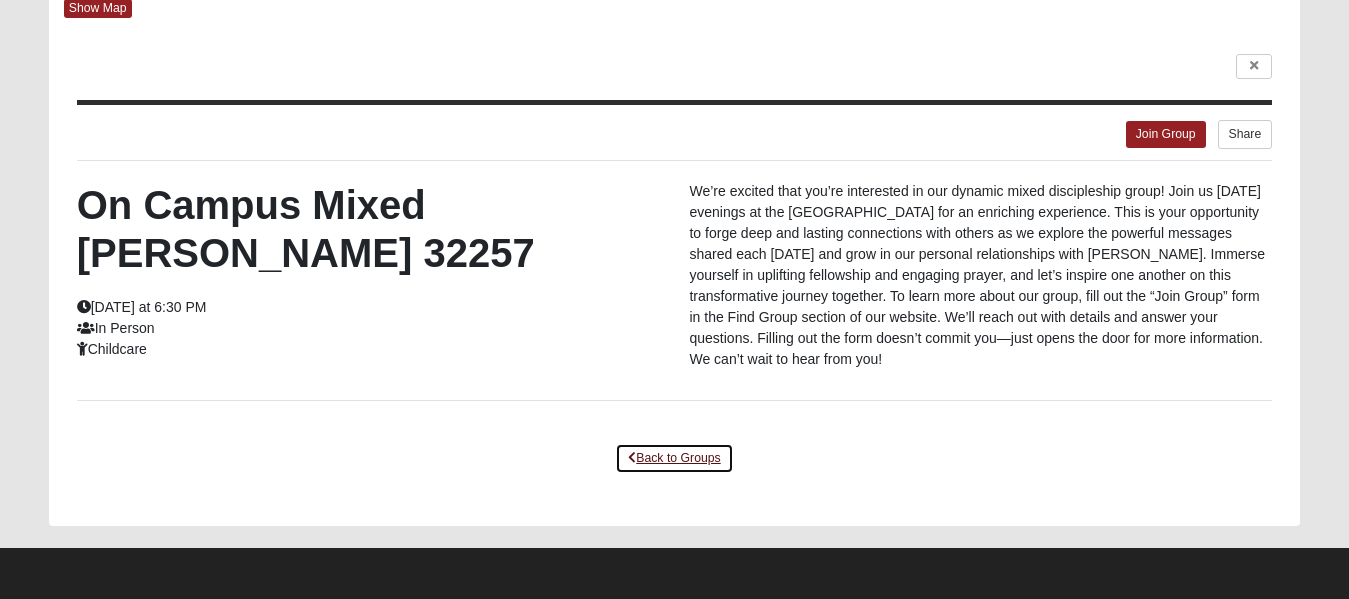 click on "Back to Groups" at bounding box center (674, 458) 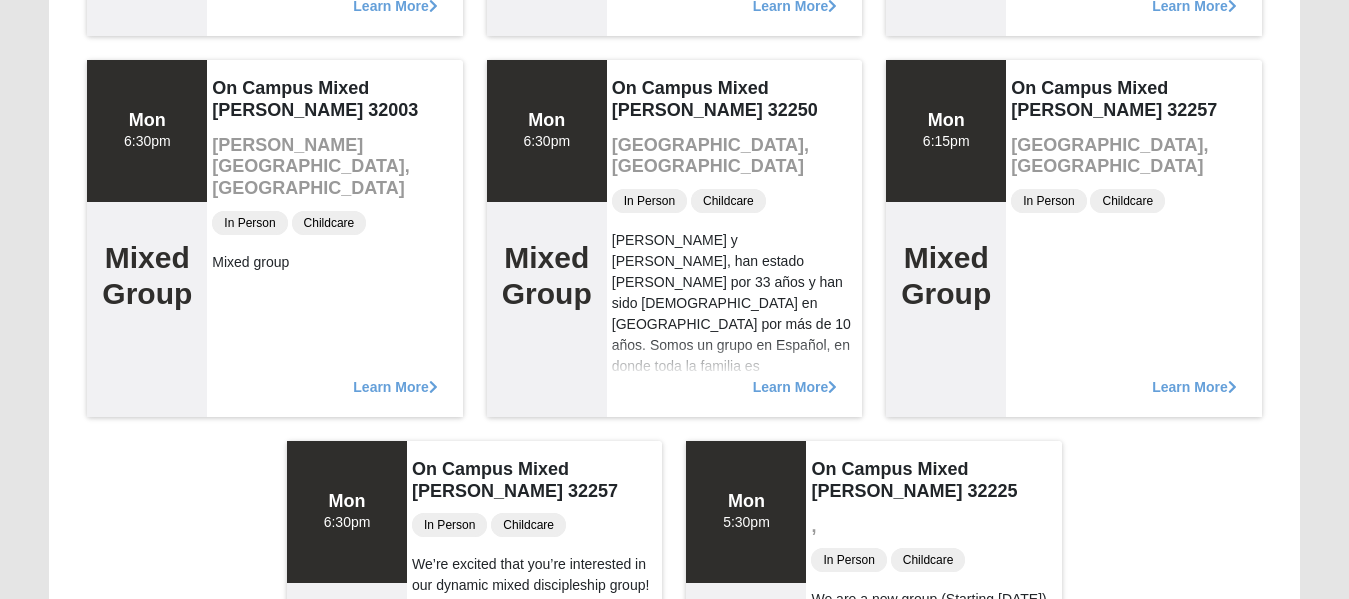 scroll, scrollTop: 574, scrollLeft: 0, axis: vertical 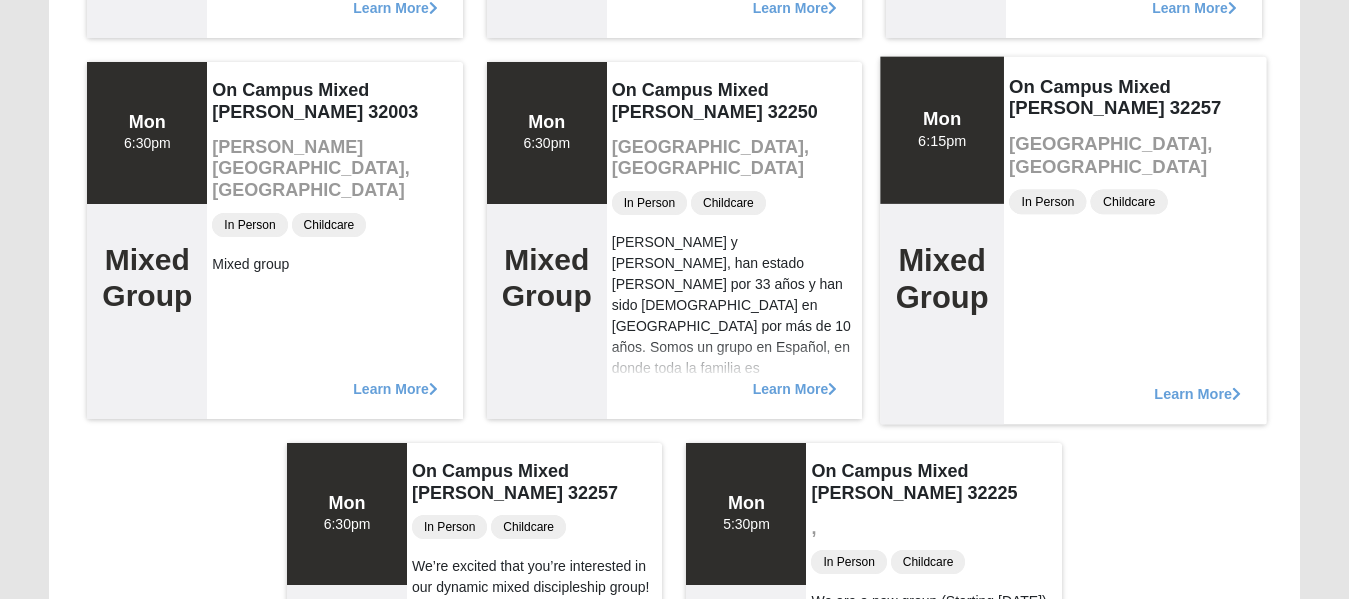 click on "Learn More" at bounding box center (1198, 383) 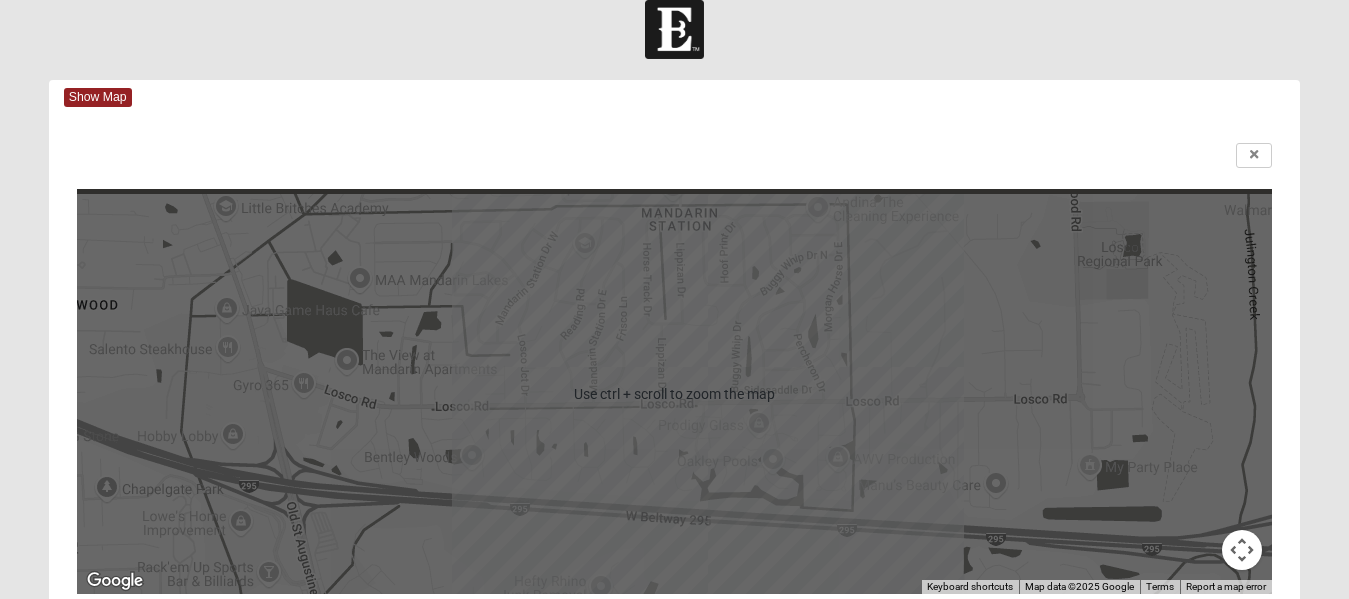 scroll, scrollTop: 24, scrollLeft: 0, axis: vertical 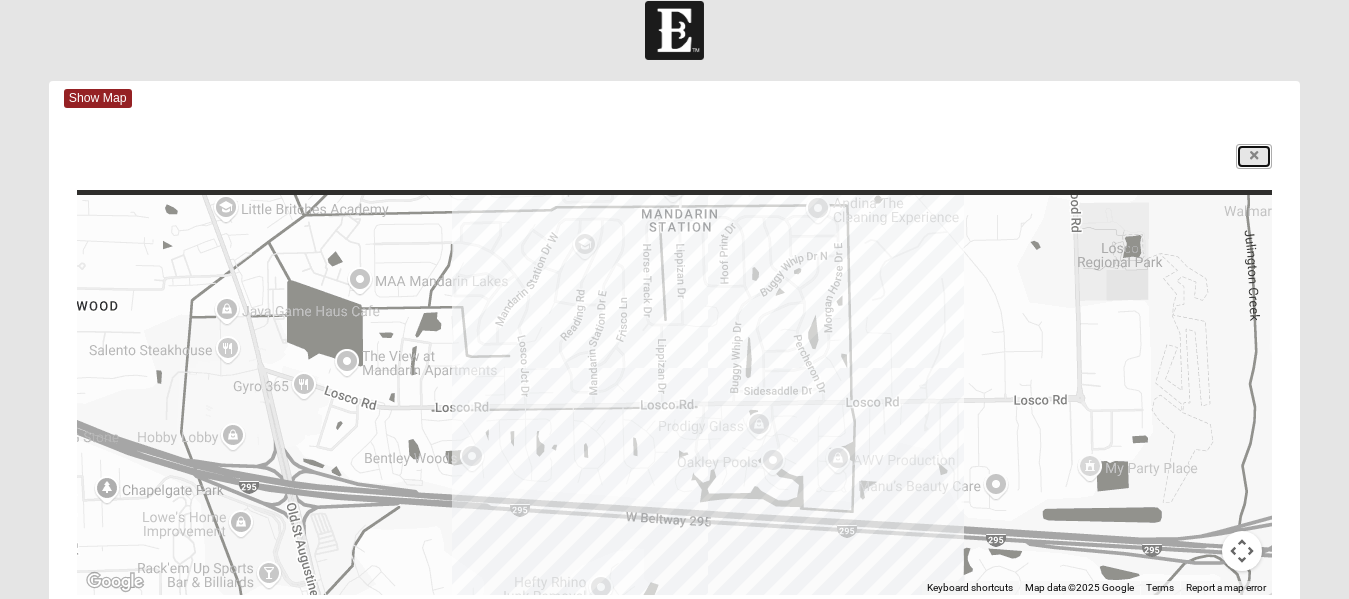 click at bounding box center [1254, 156] 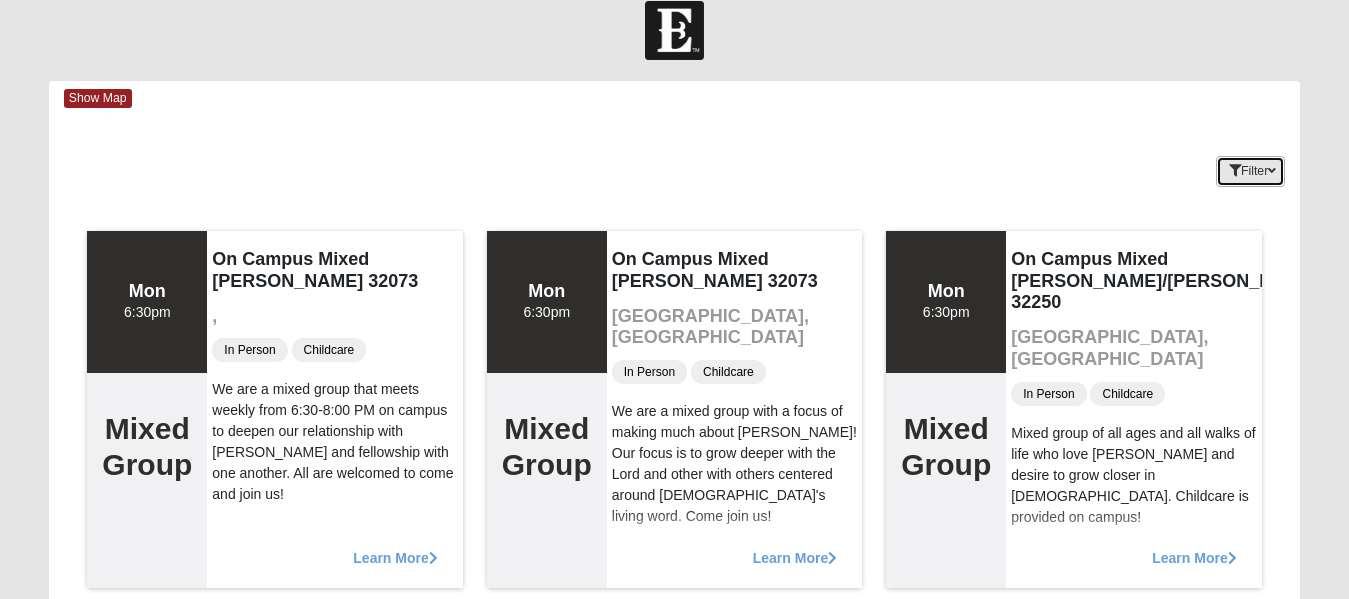 click on "Filter" at bounding box center (1250, 171) 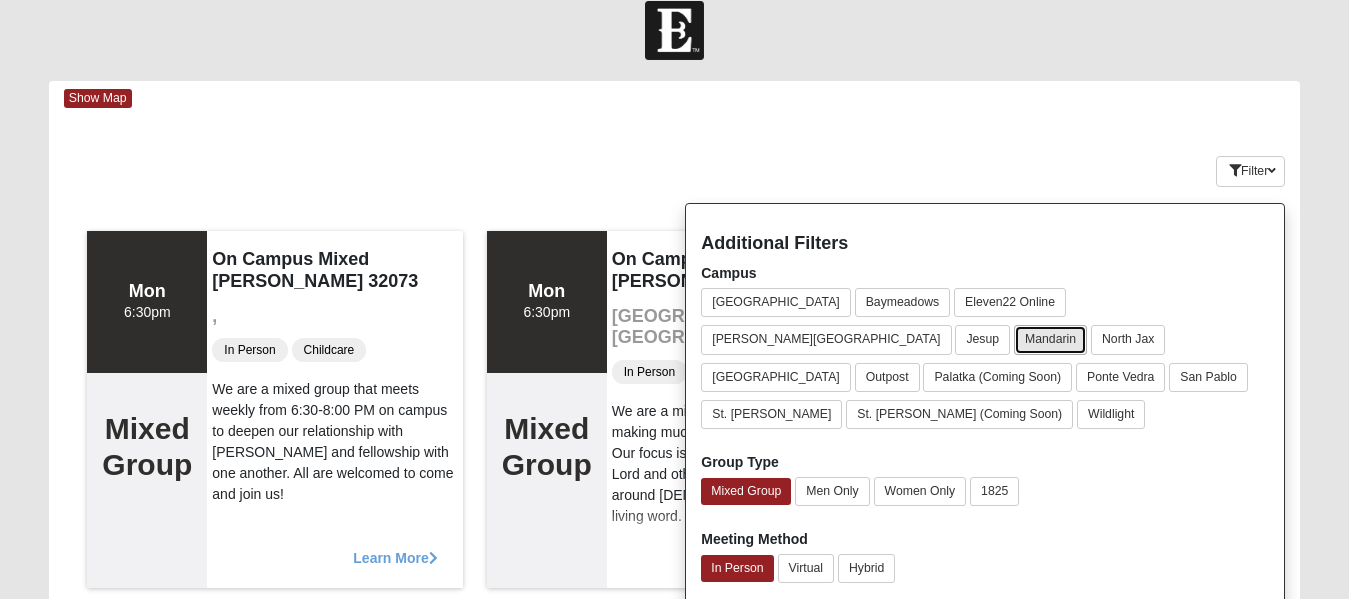 click on "Mandarin" at bounding box center (1050, 339) 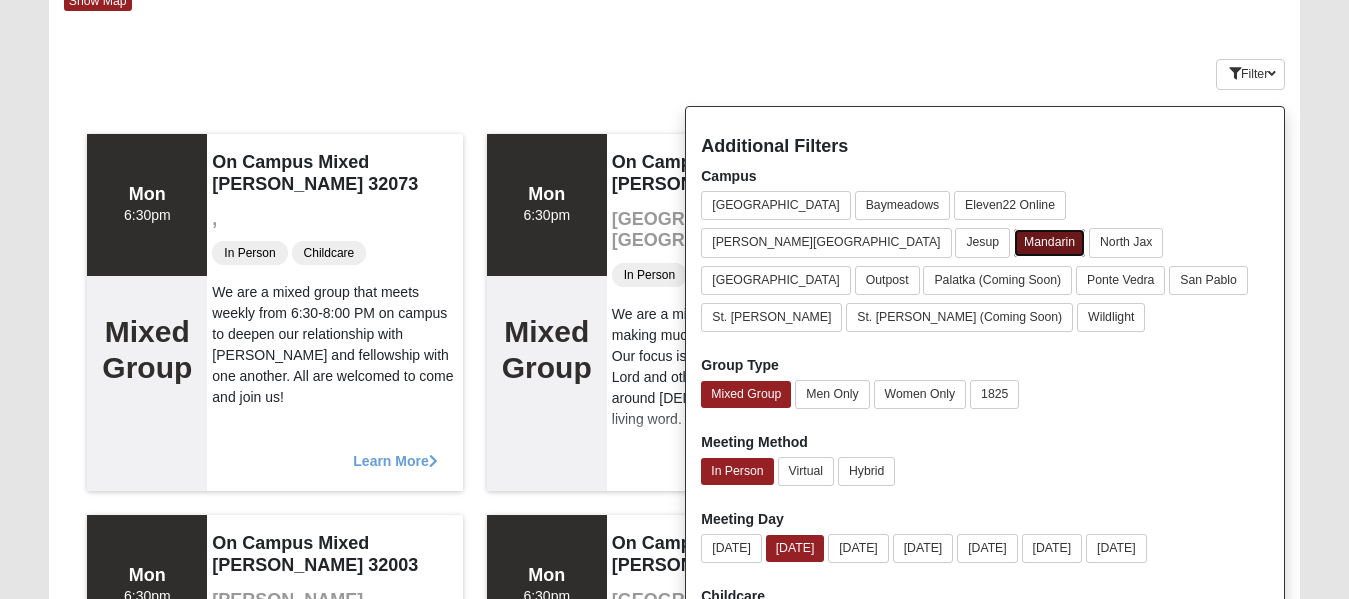 scroll, scrollTop: 119, scrollLeft: 0, axis: vertical 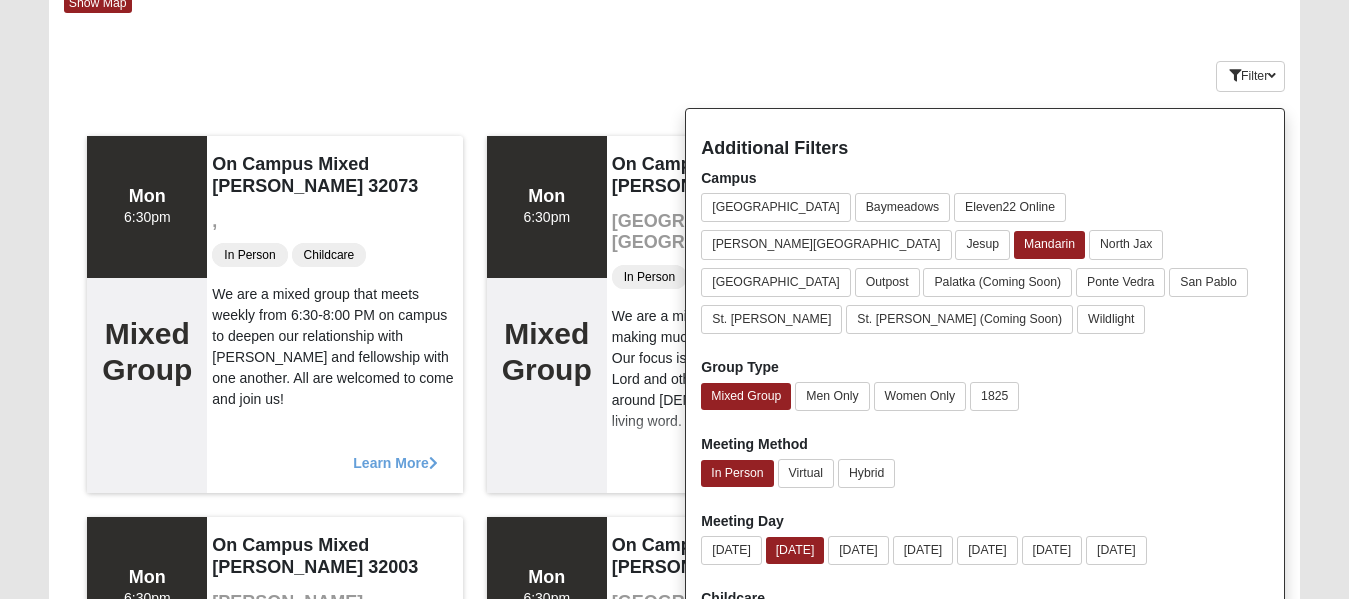 click on "Show Map" at bounding box center [682, 3] 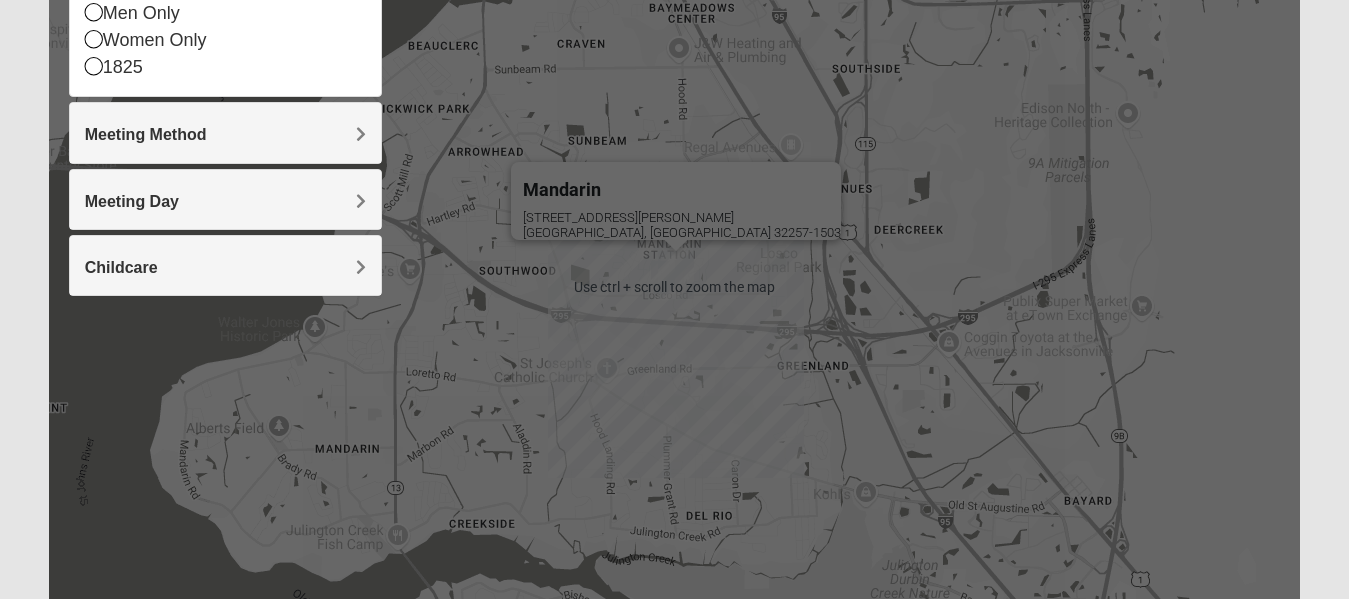 scroll, scrollTop: 431, scrollLeft: 0, axis: vertical 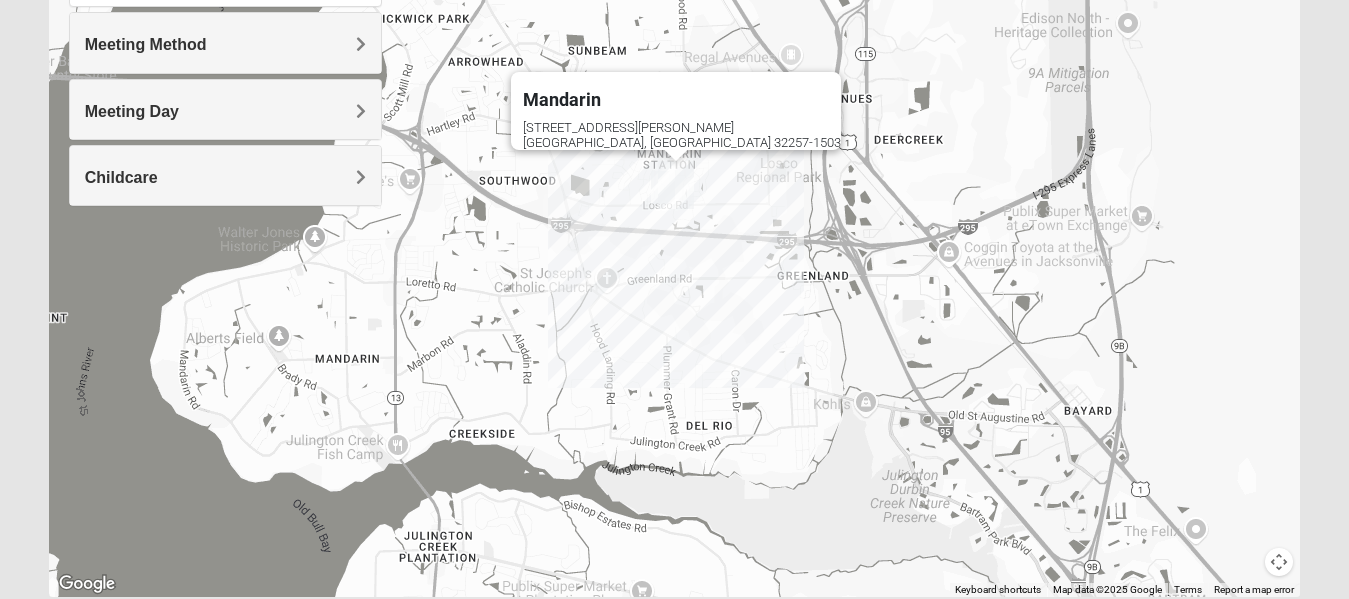 click at bounding box center (663, 187) 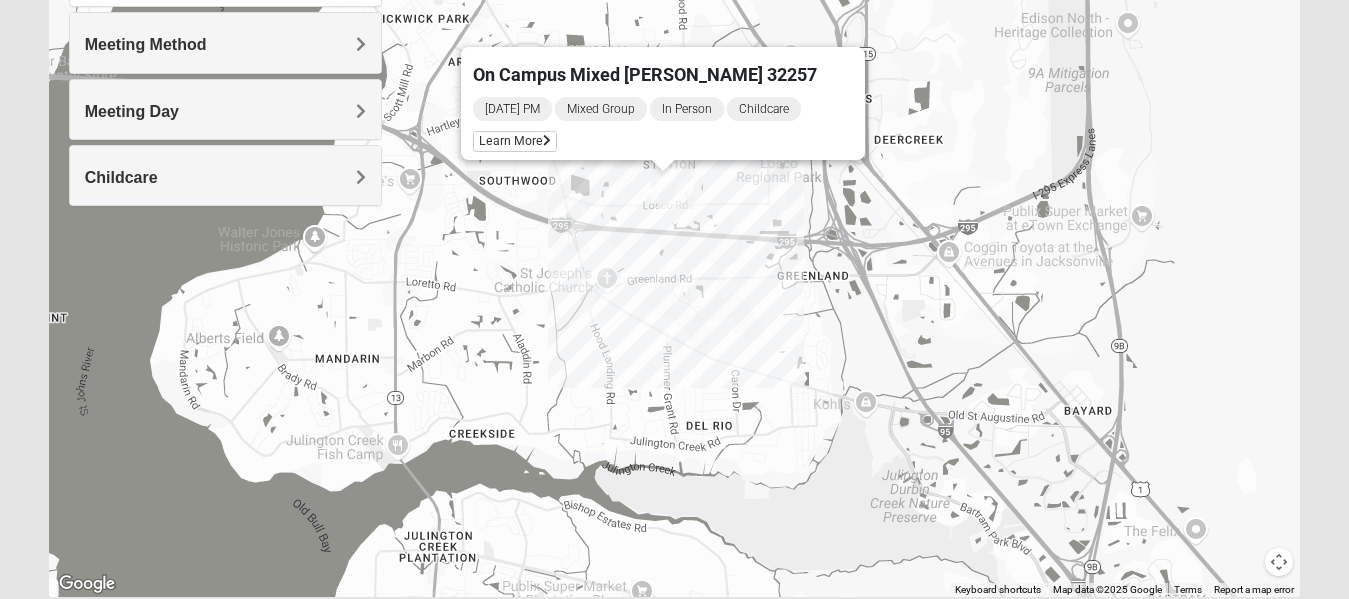 click at bounding box center [676, 185] 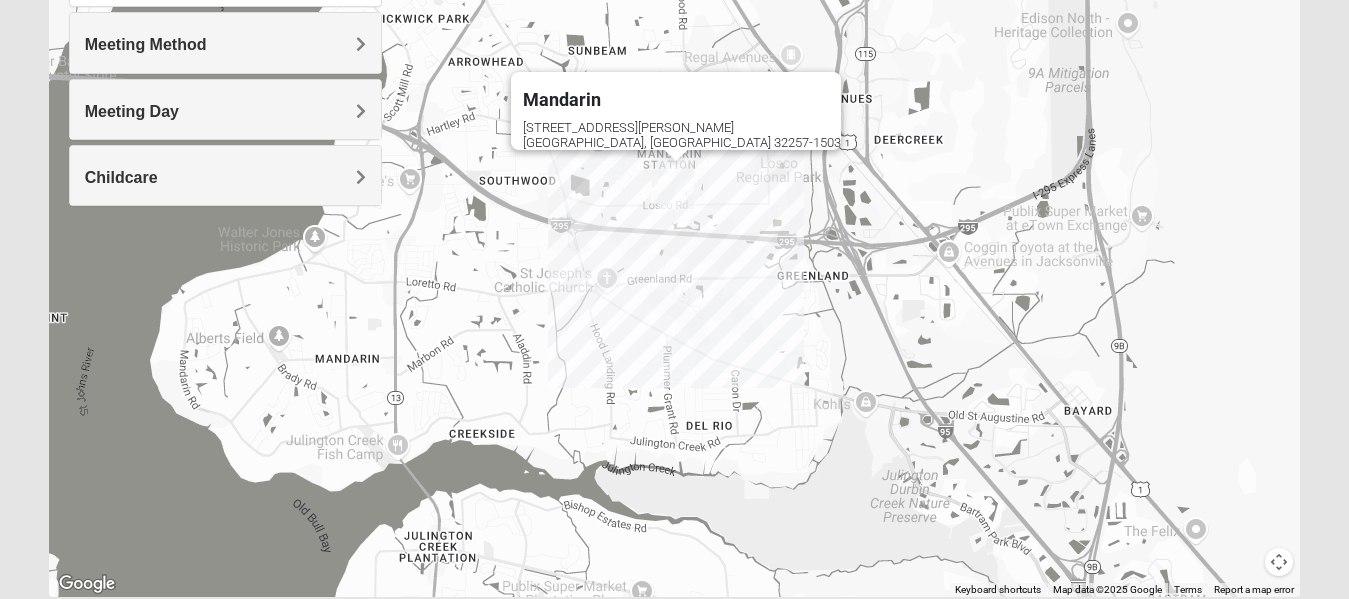 click at bounding box center [676, 185] 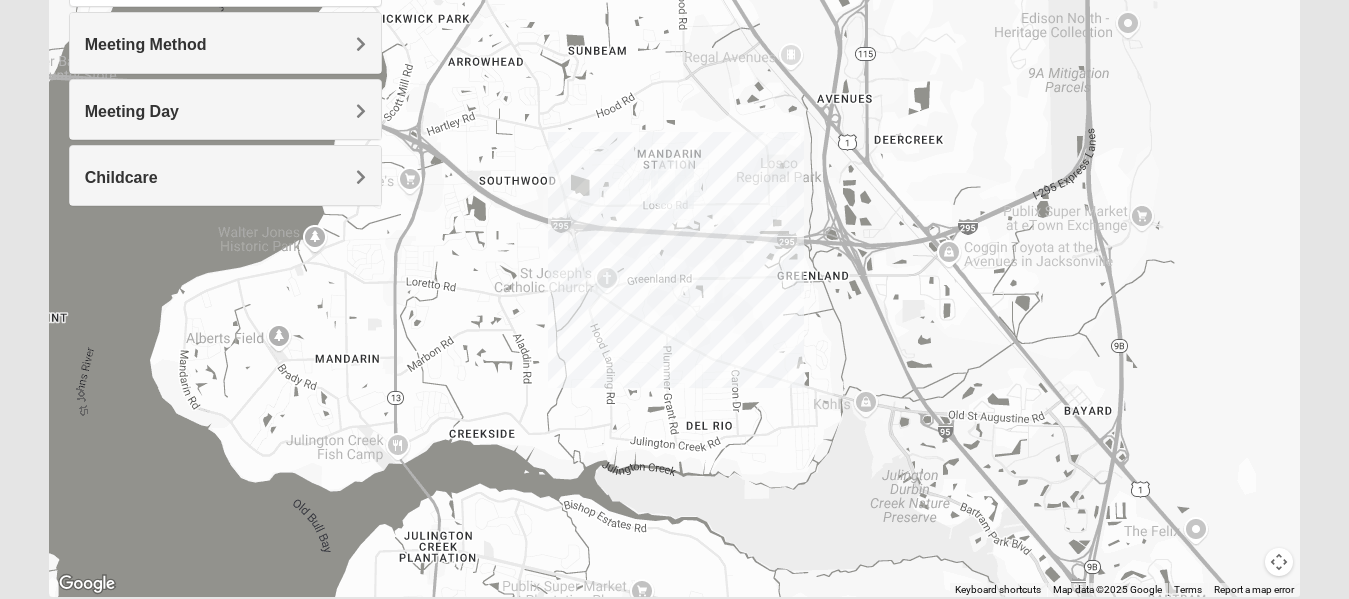 click on "To navigate, press the arrow keys." at bounding box center [675, 197] 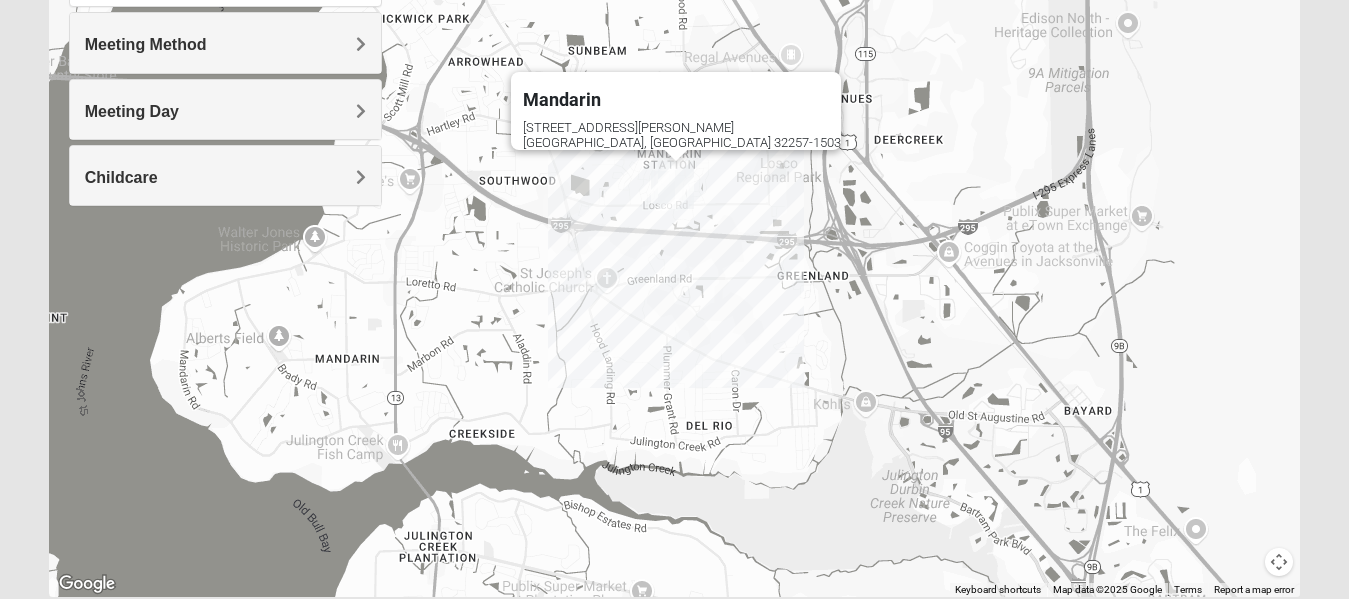 click on "Mandarin [STREET_ADDRESS][PERSON_NAME]" at bounding box center [675, 197] 